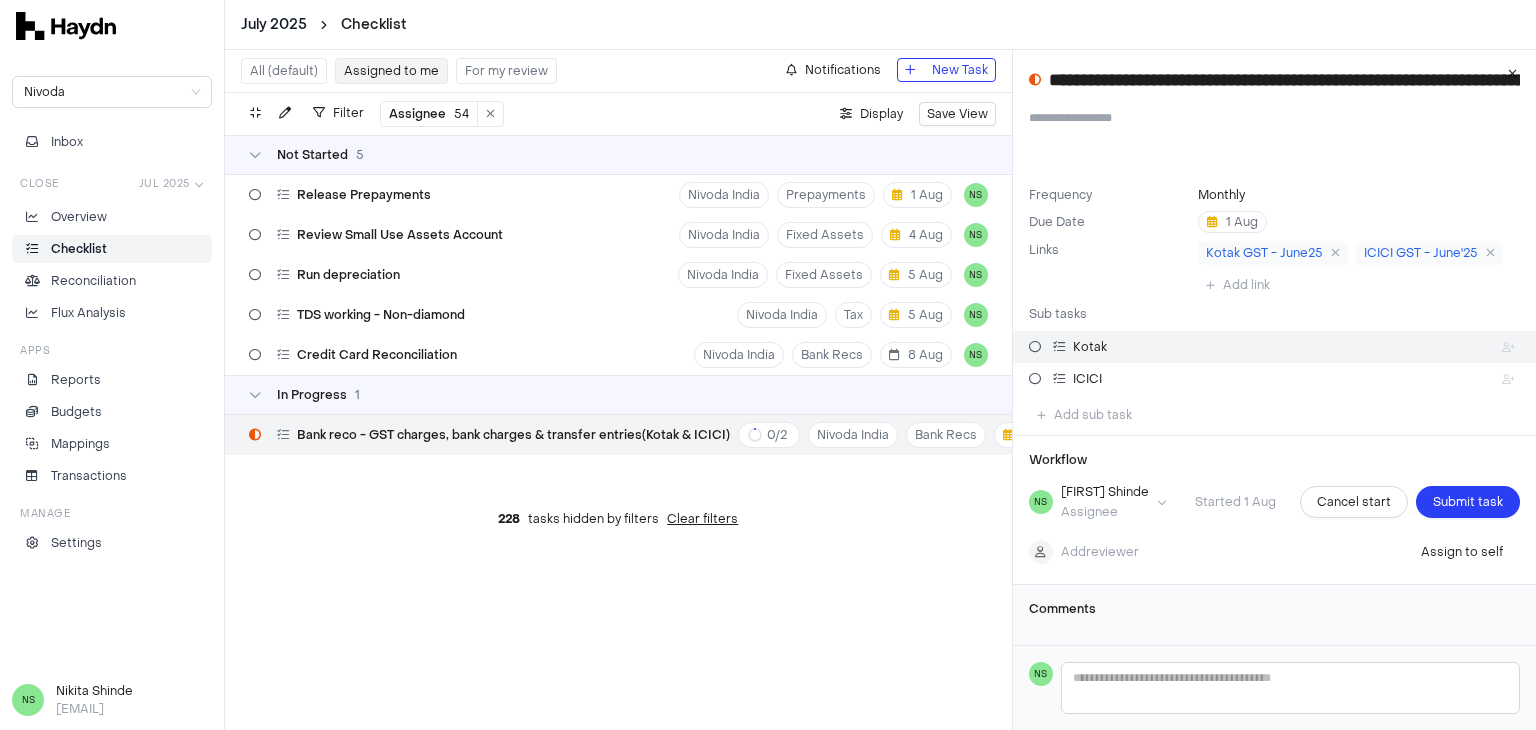 scroll, scrollTop: 0, scrollLeft: 0, axis: both 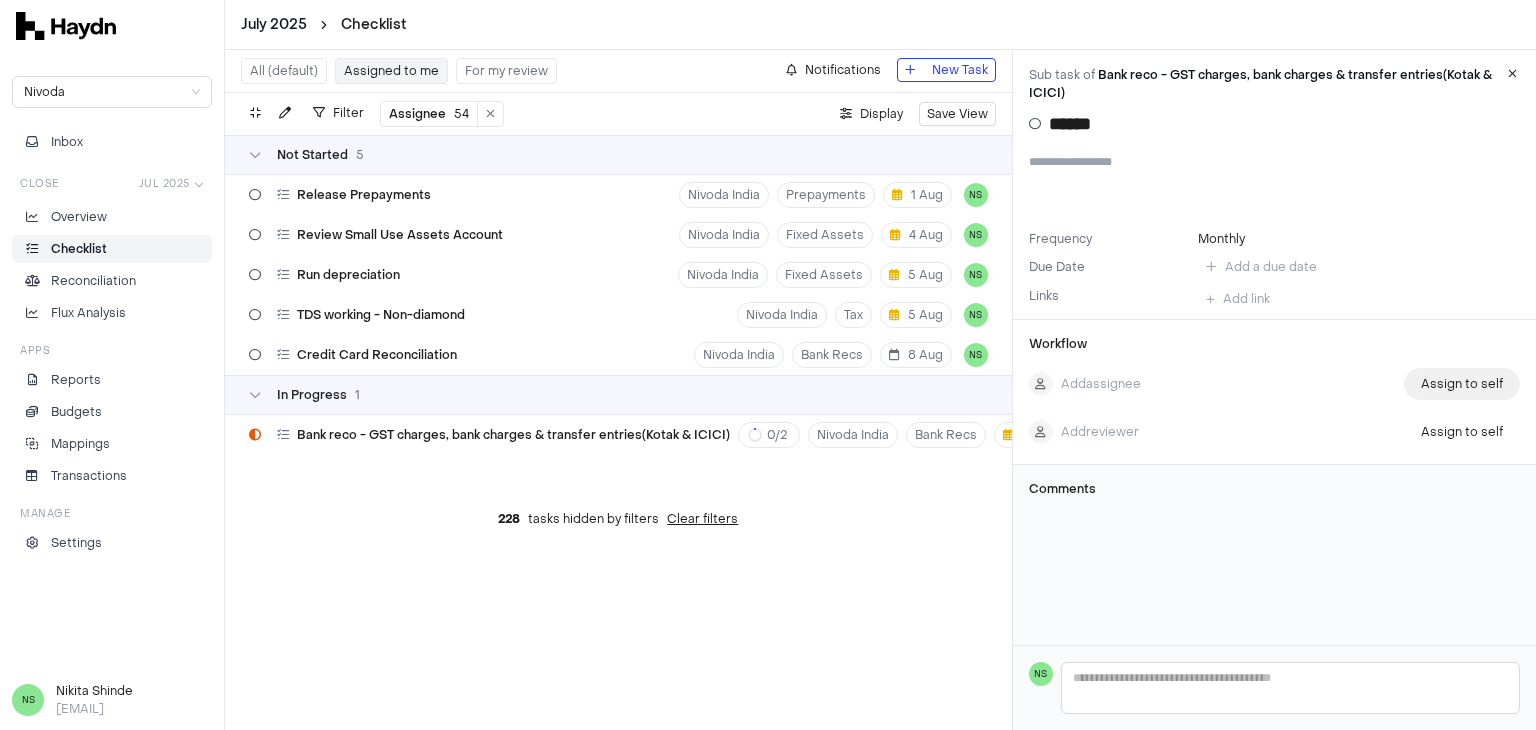 click on "Assign to self" at bounding box center [1462, 384] 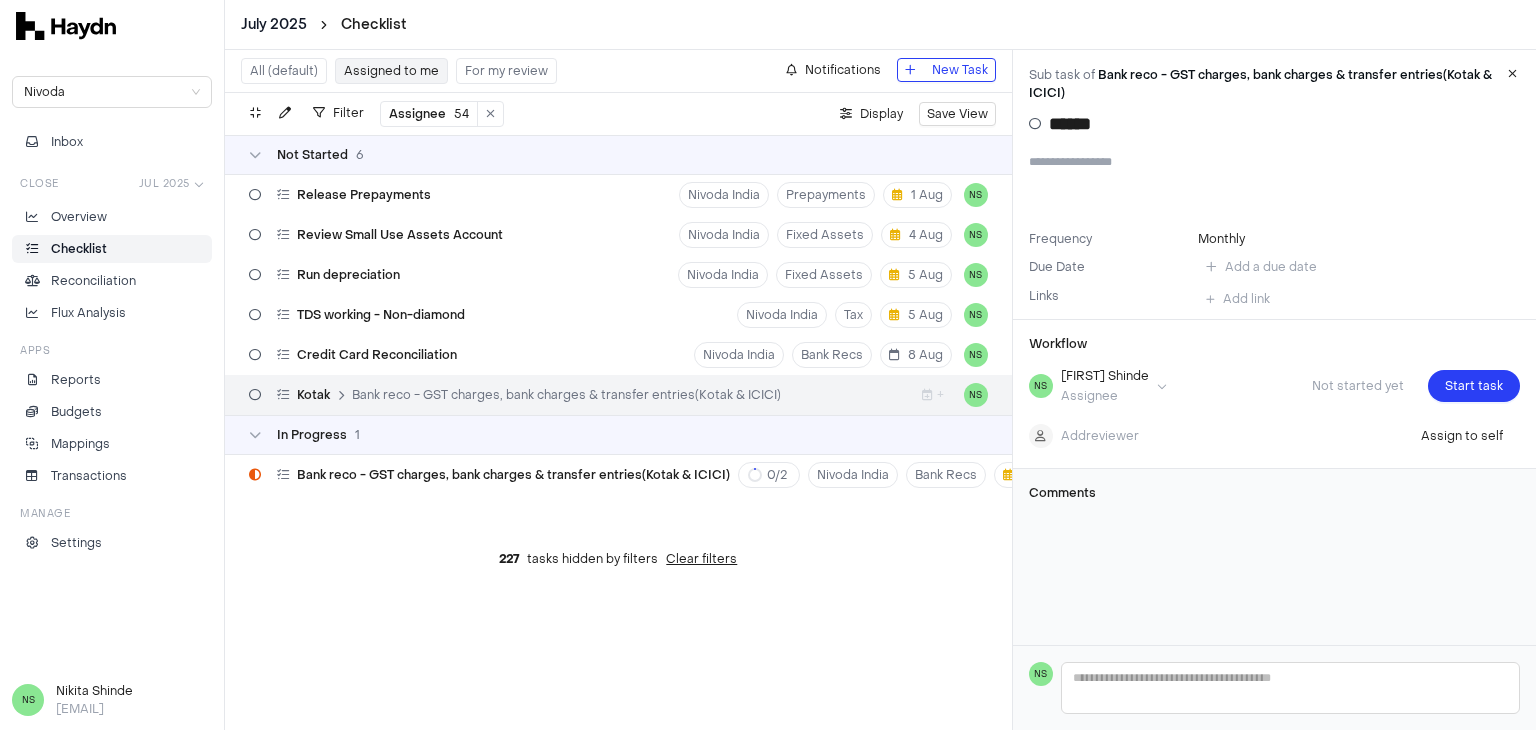 click on "July 2025 Checklist Nivoda Inbox Close Jul 2025 Overview Checklist Reconciliation Flux Analysis Apps Reports Budgets Mappings Transactions Manage Settings NS [FIRST] [LAST] [EMAIL] All   (default) Assigned to me   For my review   Notifications New Task Filter Assignee 54 . Display Save View Not Started 6 Release Prepayments Nivoda India Prepayments 1 Aug NS Review Small Use Assets Account Nivoda India Fixed Assets 4 Aug NS Run depreciation Nivoda India Fixed Assets 5 Aug NS TDS working - Non-diamond Nivoda India Tax 5 Aug NS Credit Card Reconciliation Nivoda India Bank Recs 8 Aug NS Kotak  Bank reco - GST charges, bank charges & transfer entries(Kotak & ICICI) + NS In Progress 1 Bank reco - GST charges, bank charges & transfer entries(Kotak & ICICI) 0 / 2 Nivoda India Bank Recs 1 Aug NS 227   tasks hidden by filters Clear filters Sub task of   Bank reco - GST charges, bank charges & transfer entries(Kotak & ICICI) ***** Frequency Monthly Due Date Add a due date Links Add link NS   NS" at bounding box center [768, 365] 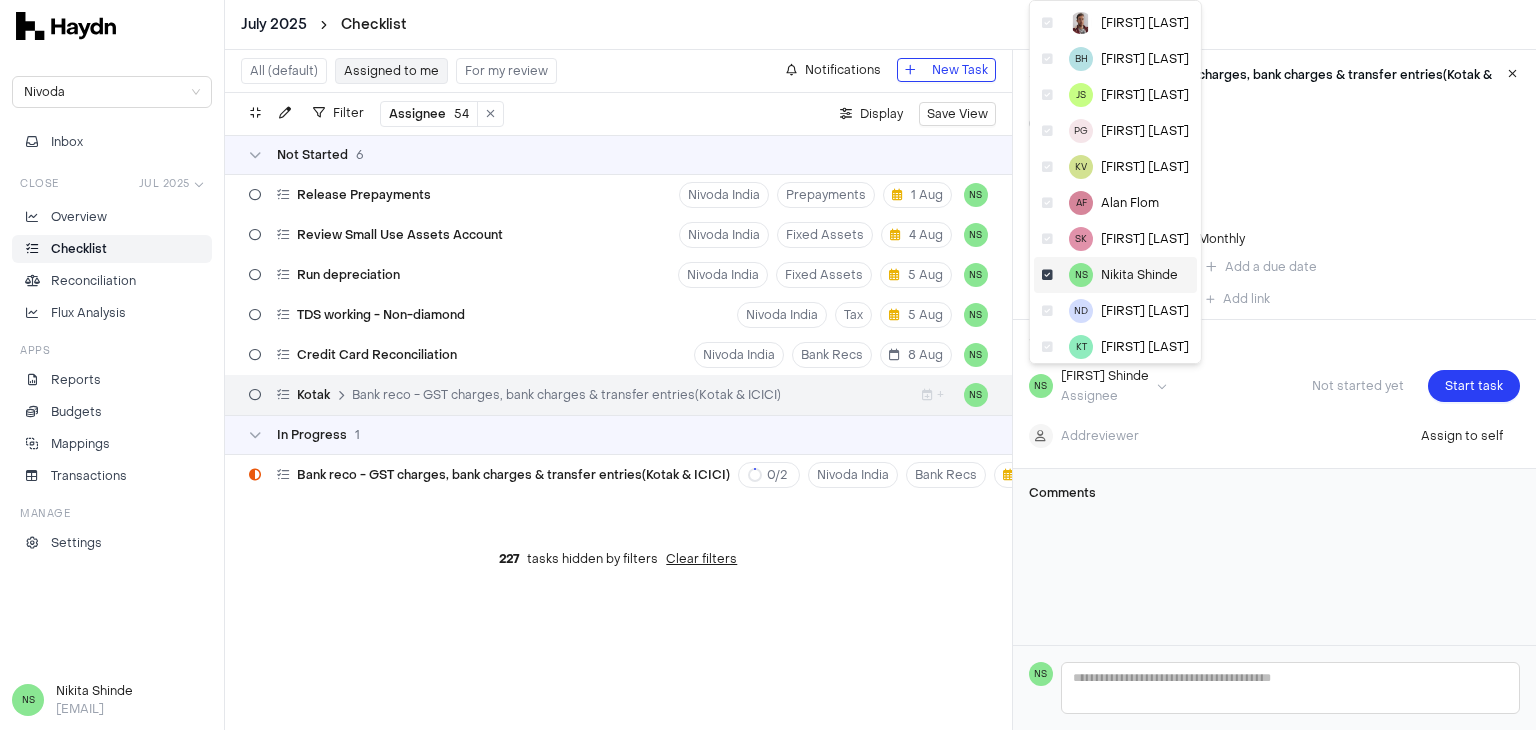 click at bounding box center (1047, 275) 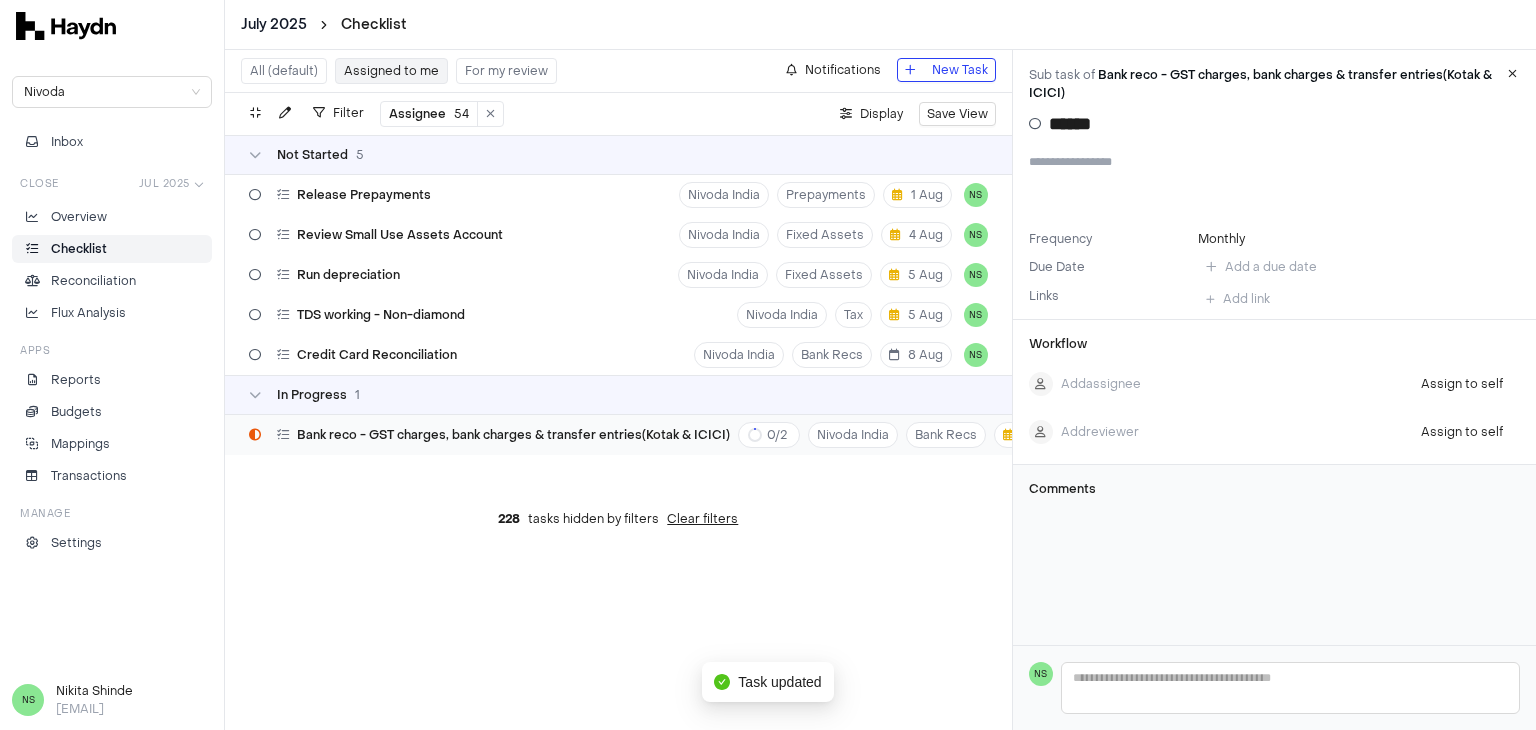 click on "Bank reco - GST charges, bank charges & transfer entries(Kotak & ICICI)" at bounding box center (513, 435) 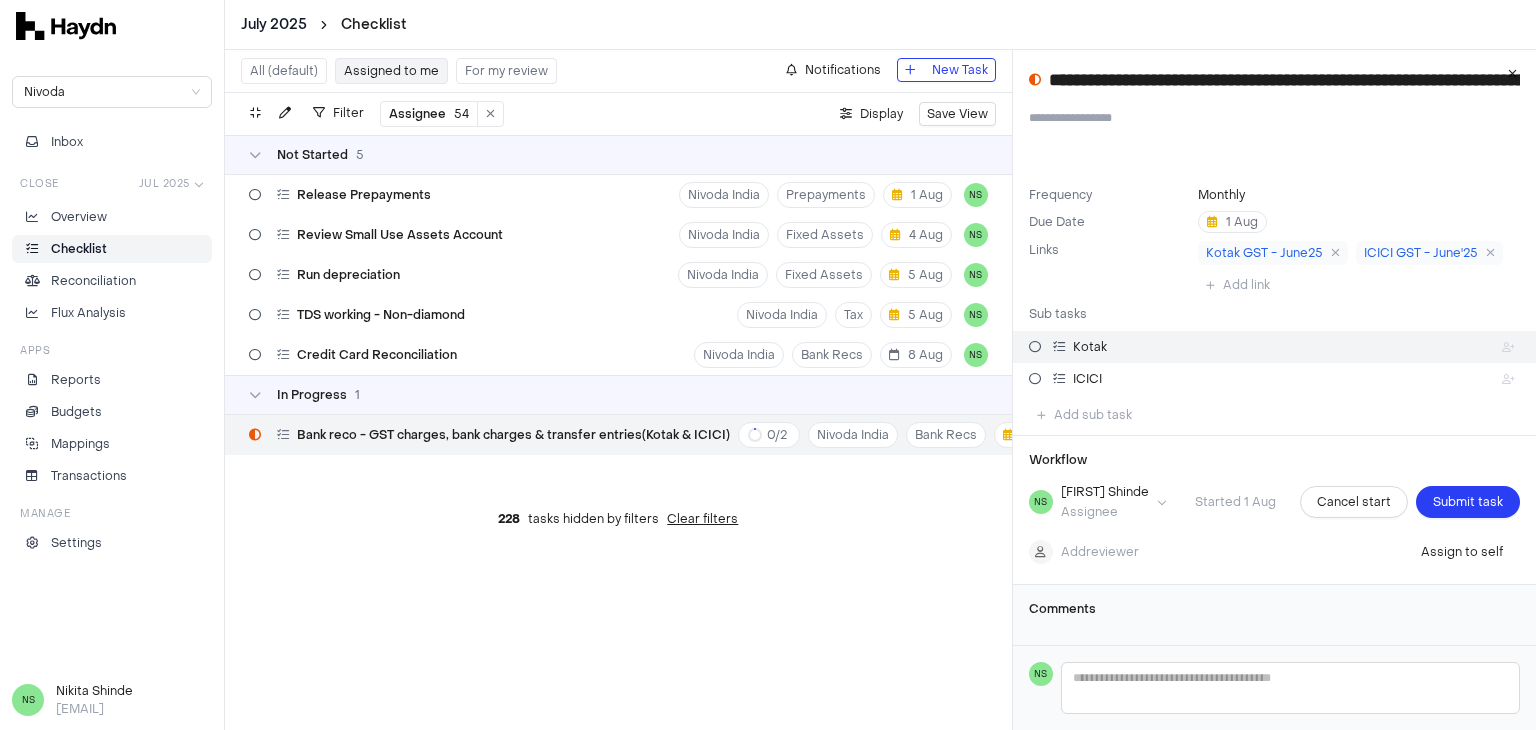 click at bounding box center [1035, 347] 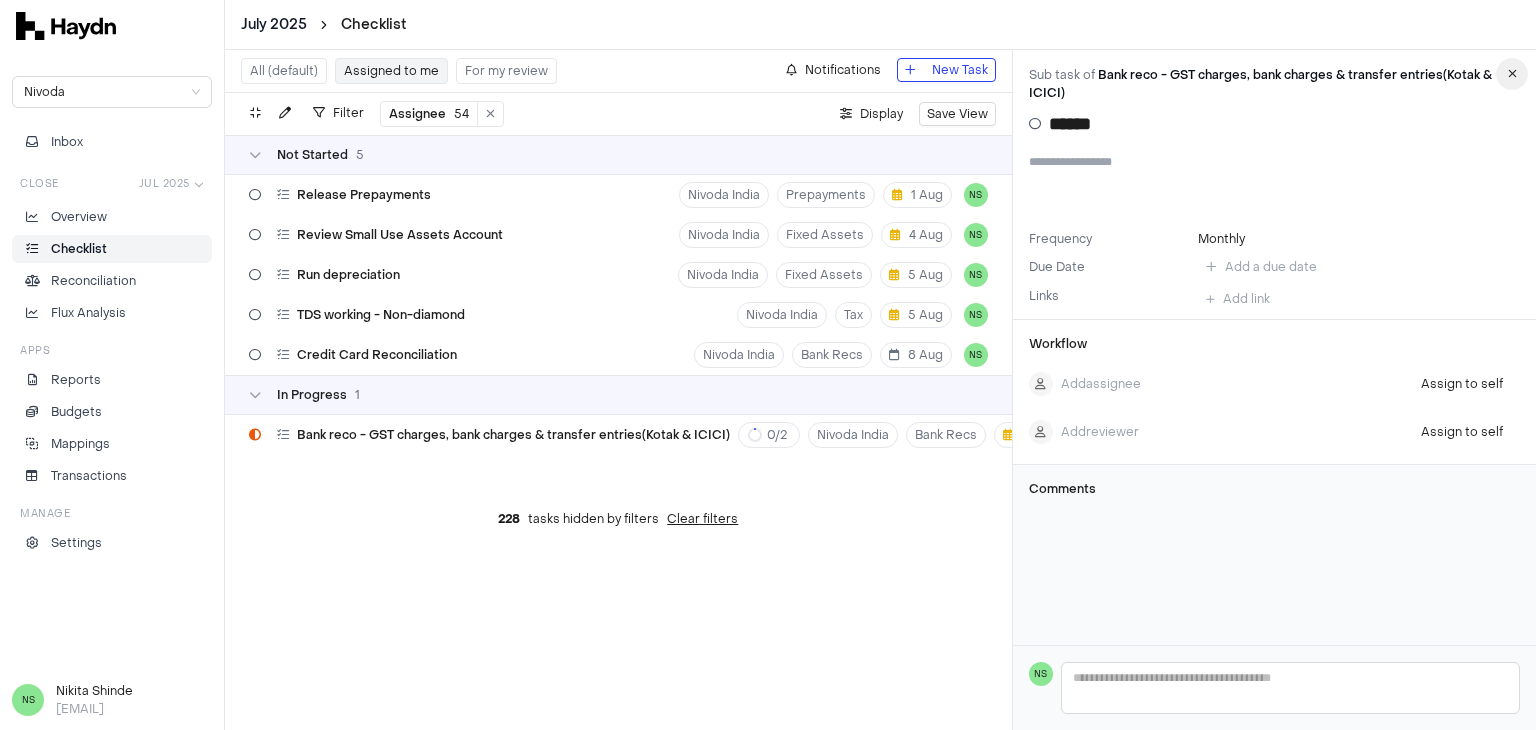 click at bounding box center [1512, 74] 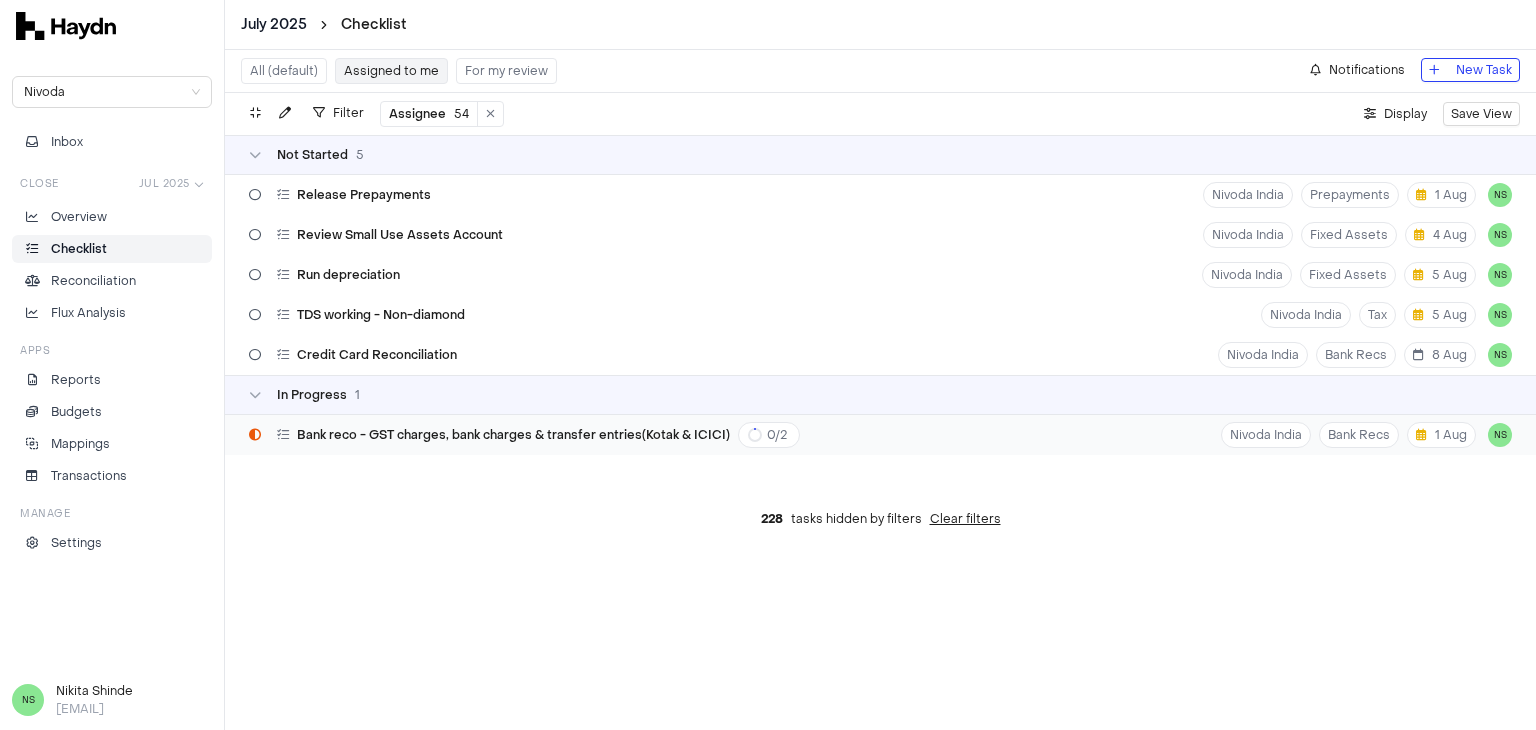 click on "Bank reco - GST charges, bank charges & transfer entries(Kotak & ICICI) 0 / 2" at bounding box center [538, 435] 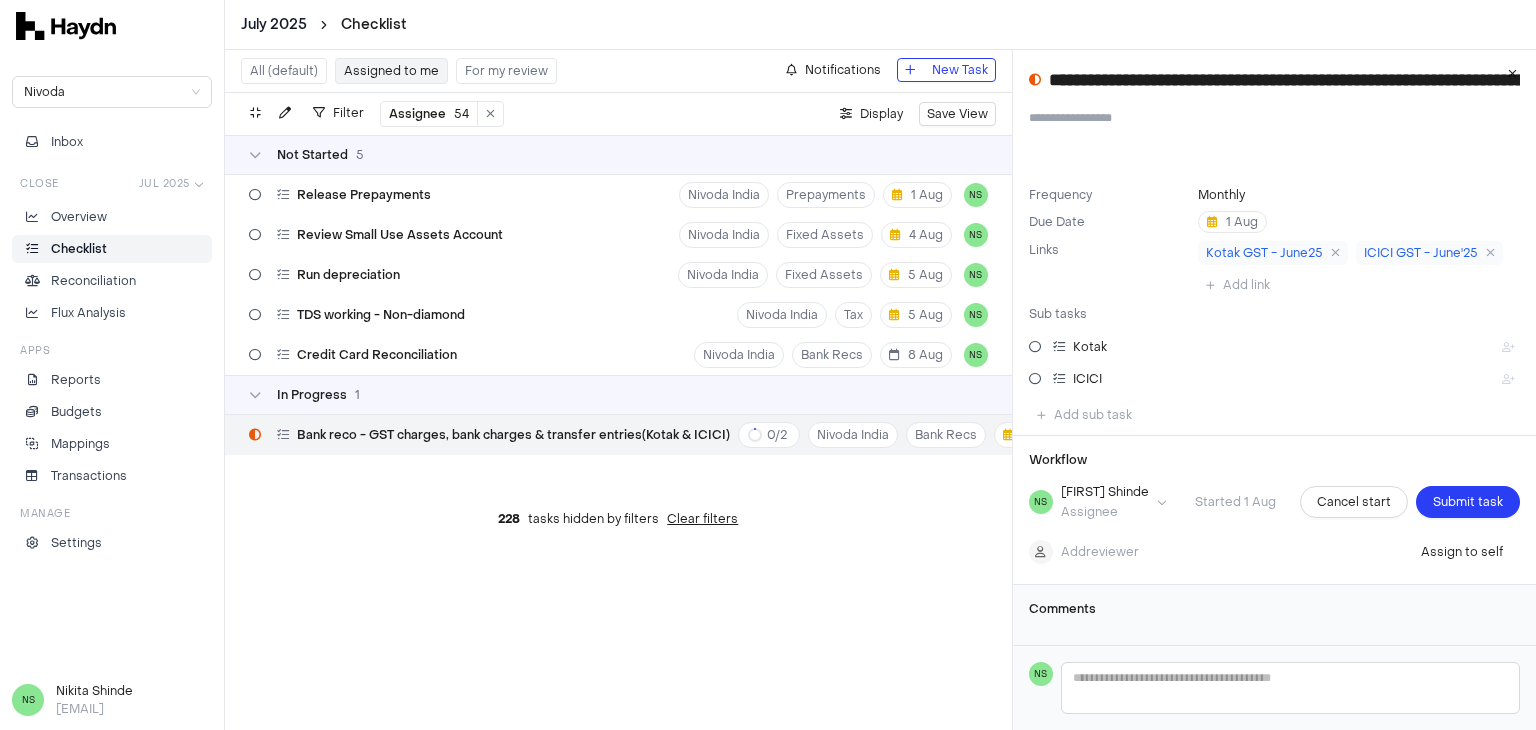type 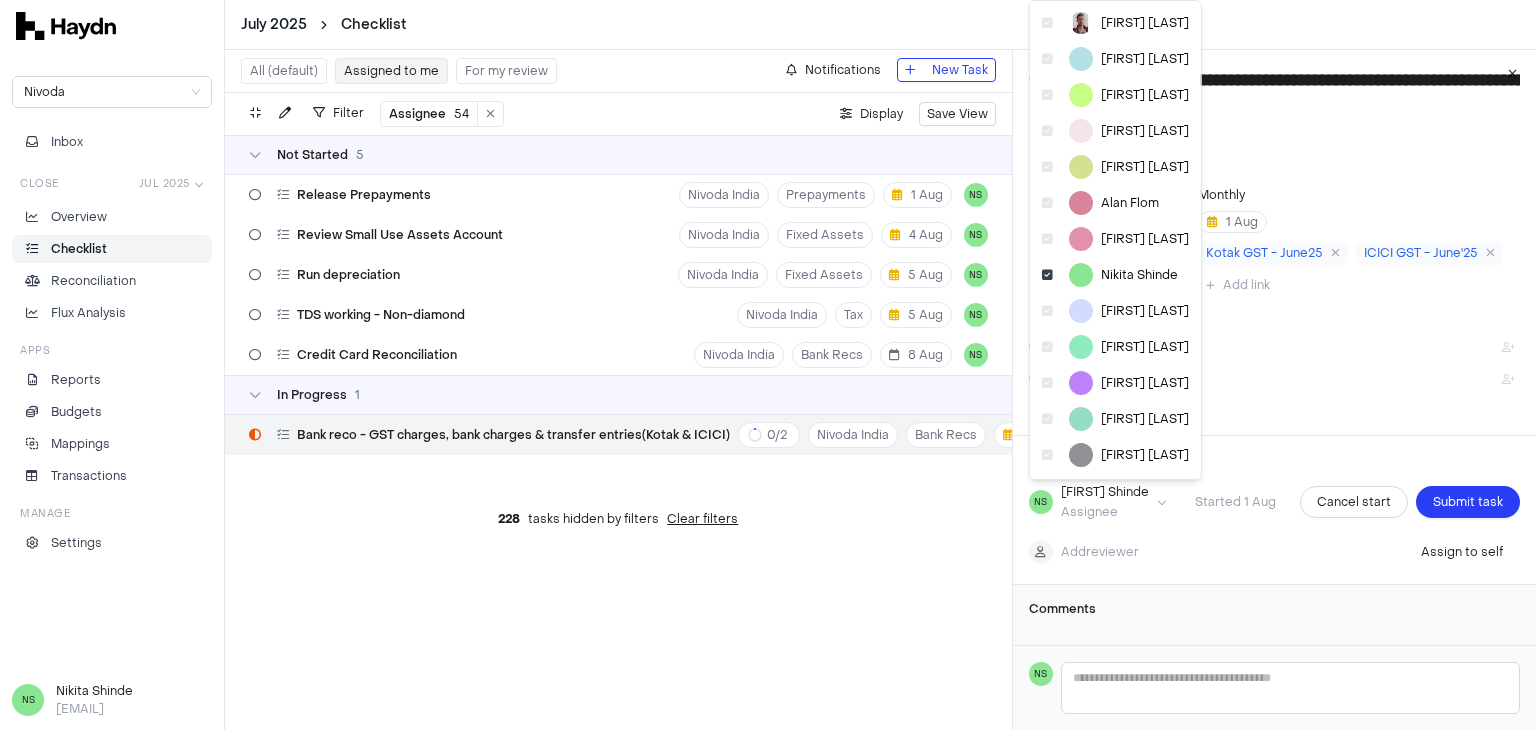 click on "**********" at bounding box center [768, 365] 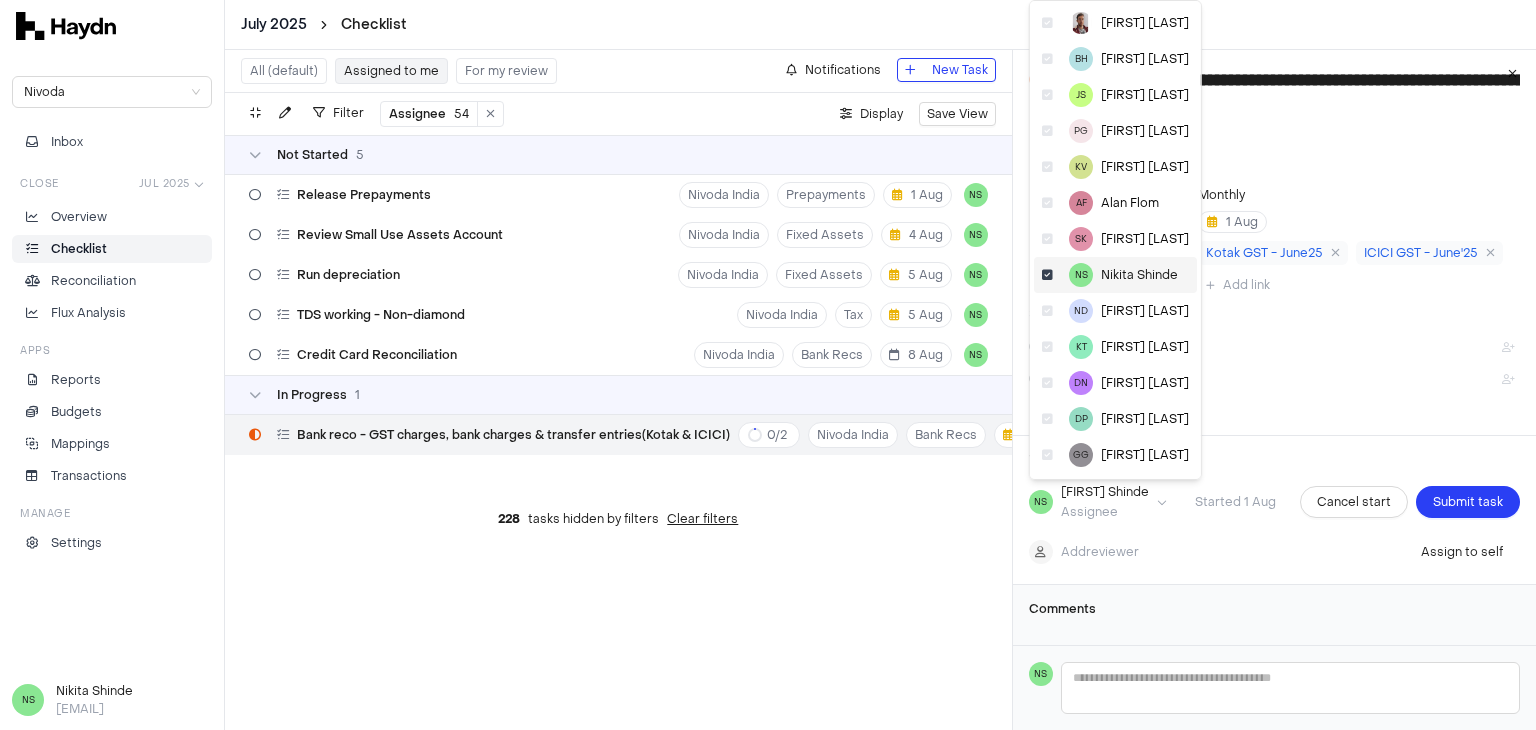 click at bounding box center (1047, 275) 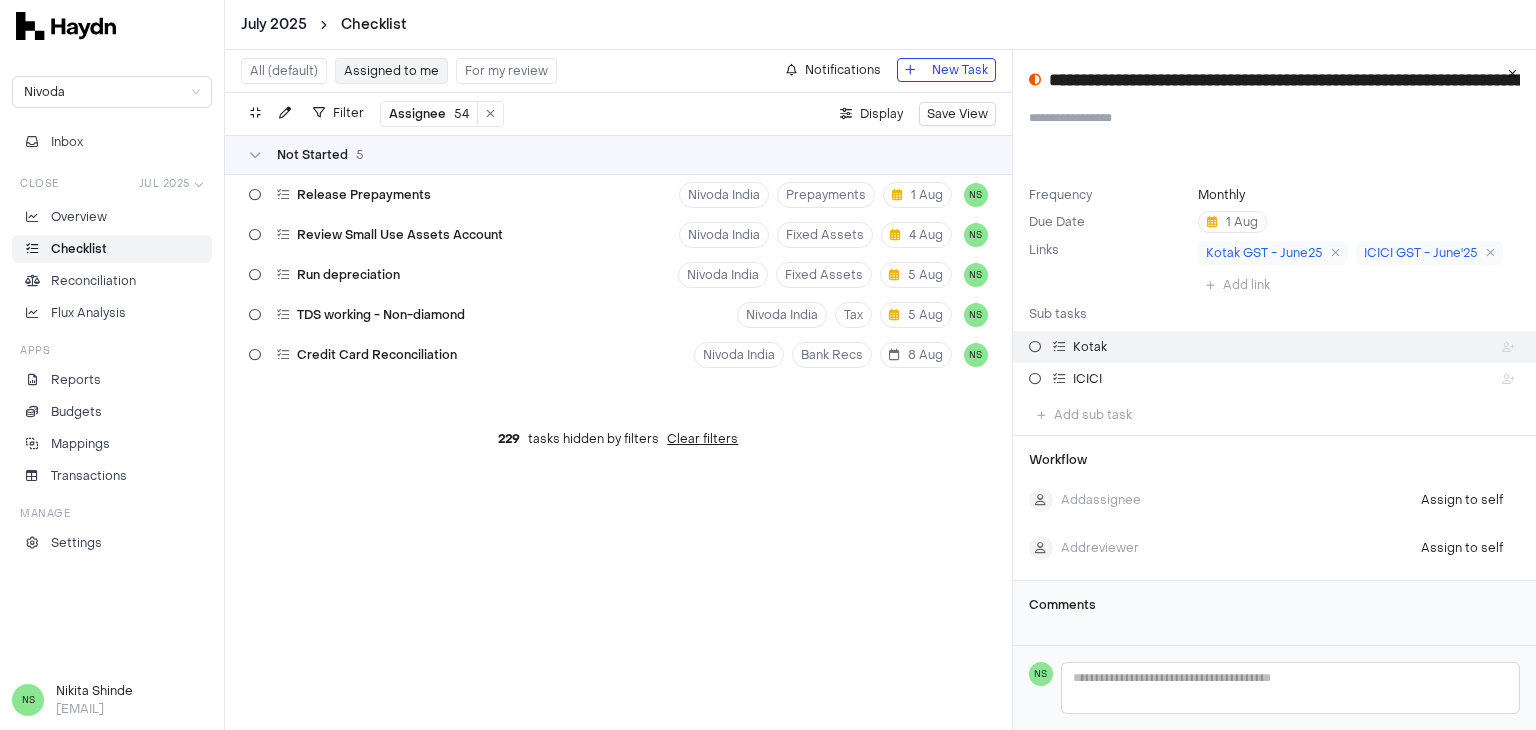 click on "Kotak" at bounding box center [1090, 347] 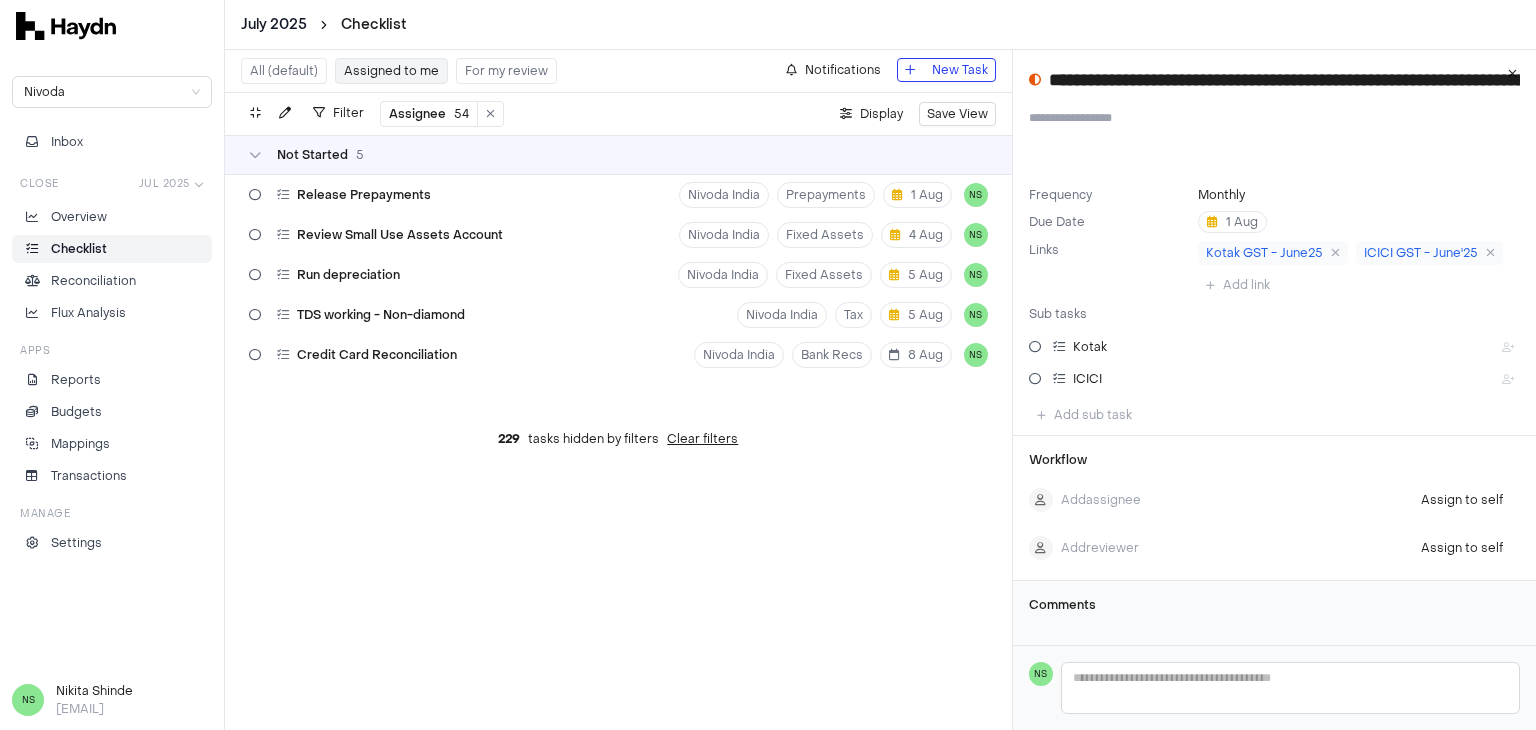 type on "*****" 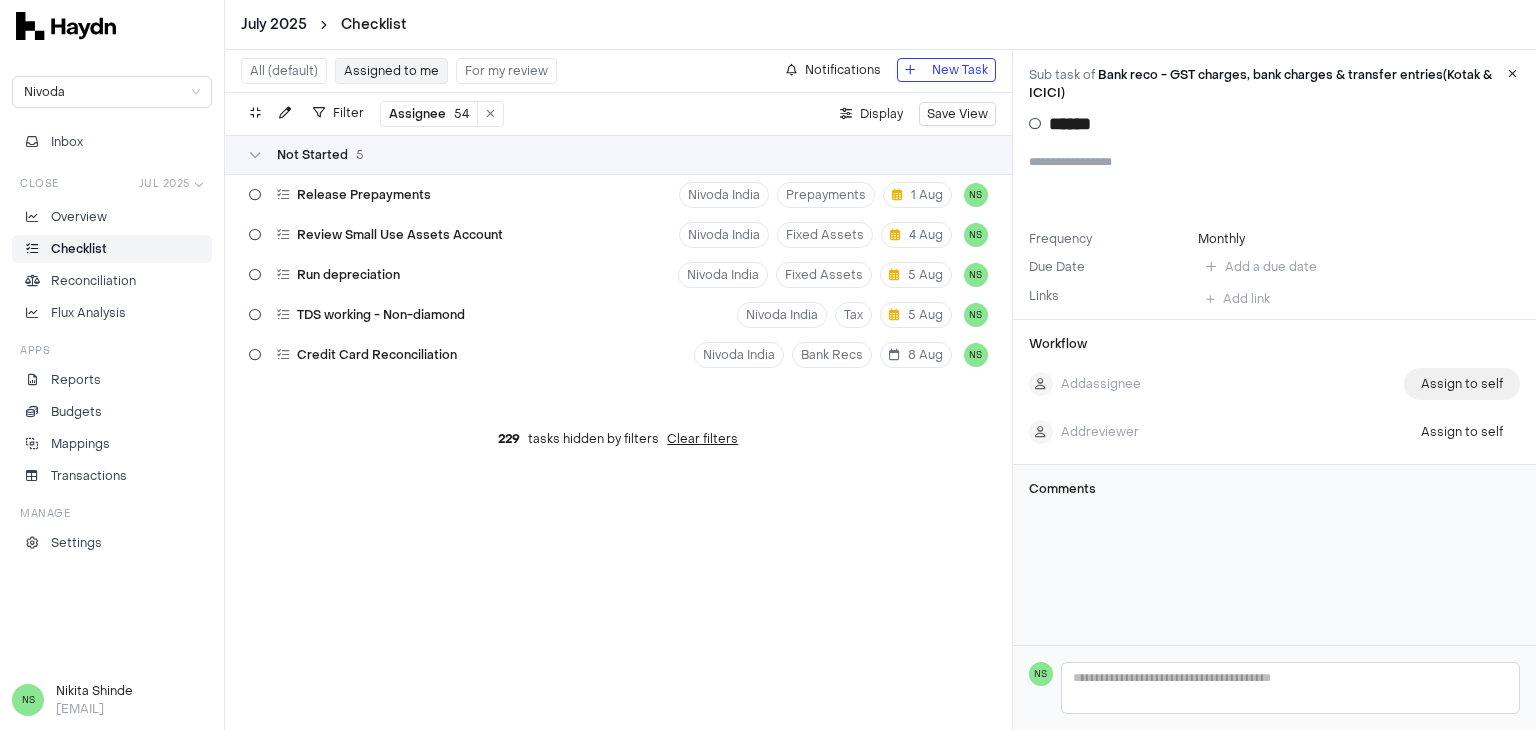 click on "Assign to self" at bounding box center (1462, 384) 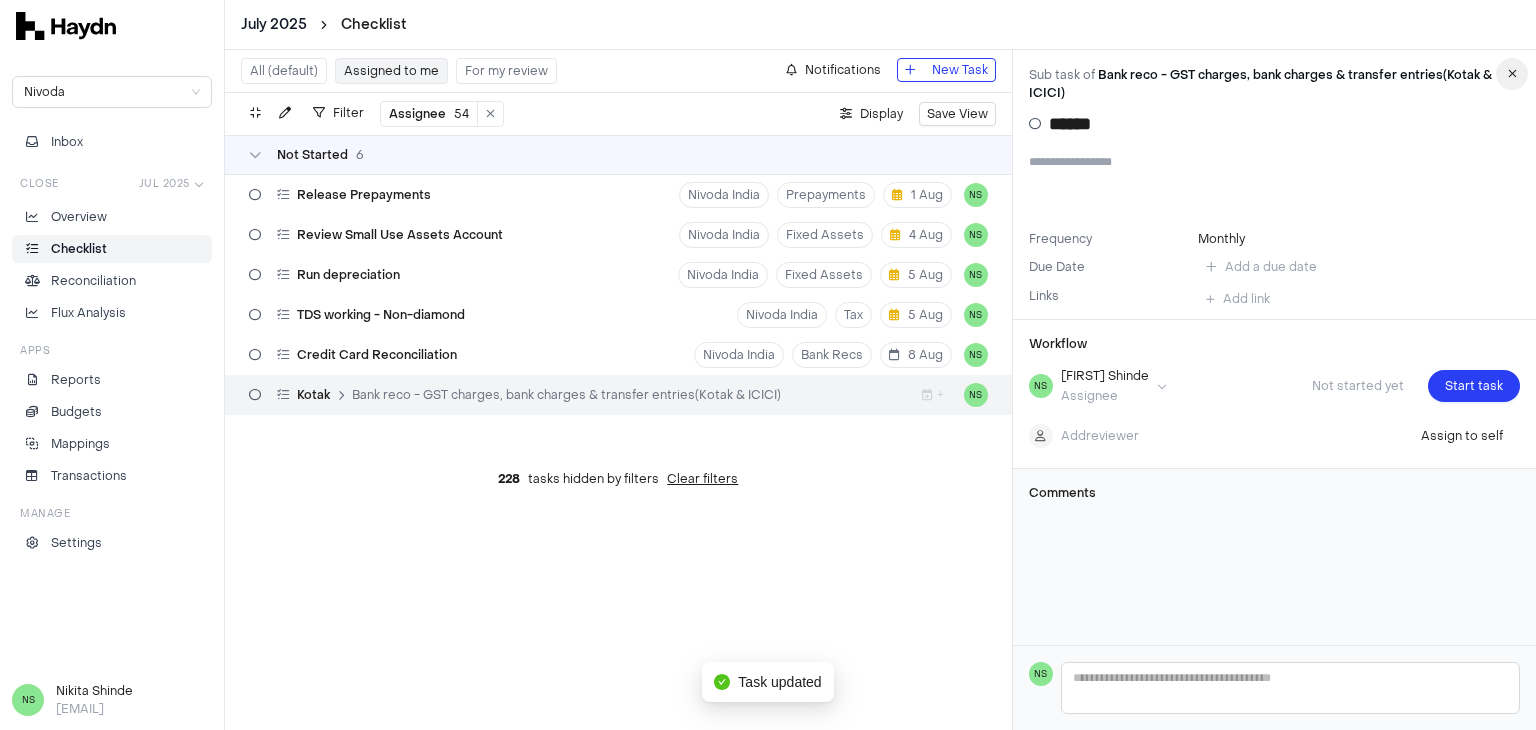 click at bounding box center [1512, 74] 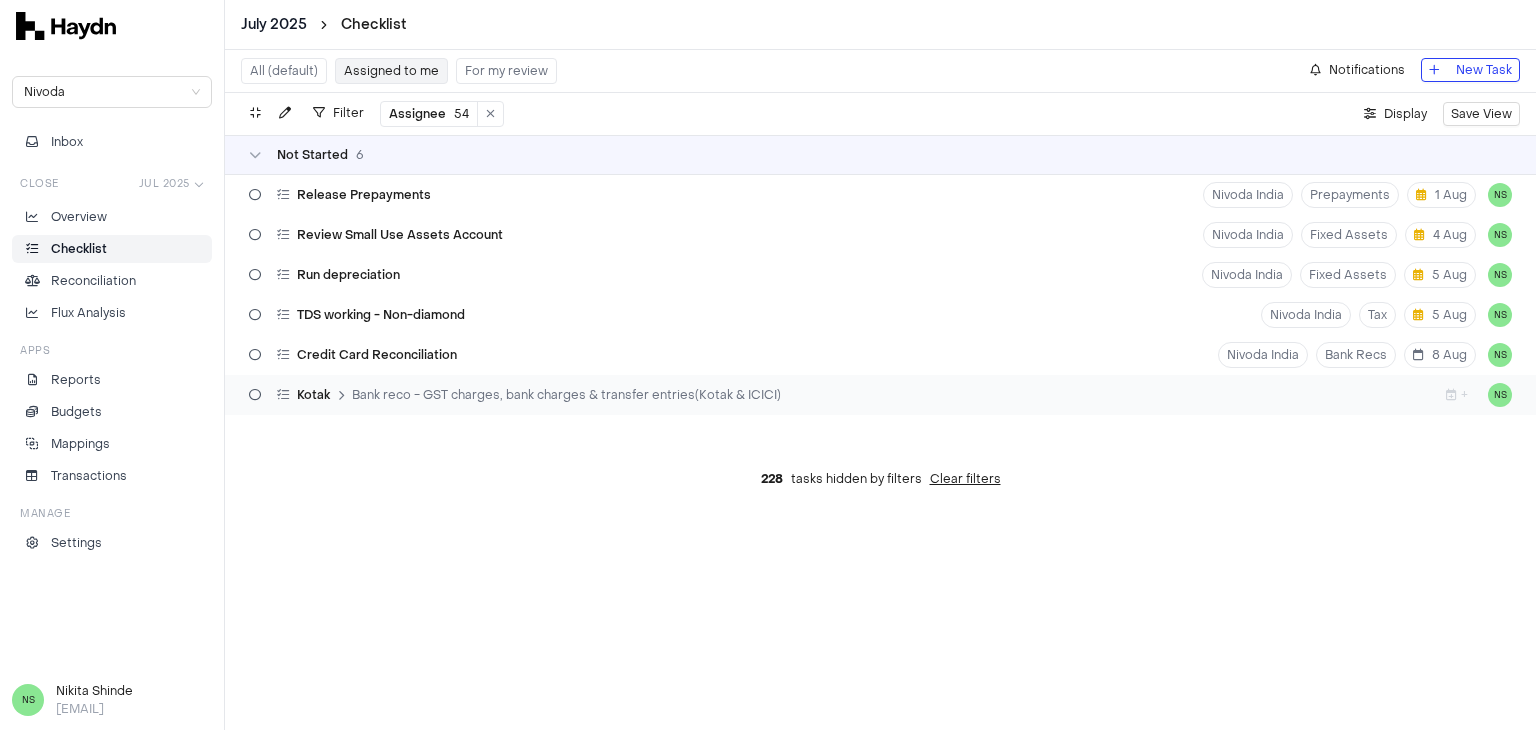 click on "Bank reco - GST charges, bank charges & transfer entries(Kotak & ICICI)" at bounding box center [566, 395] 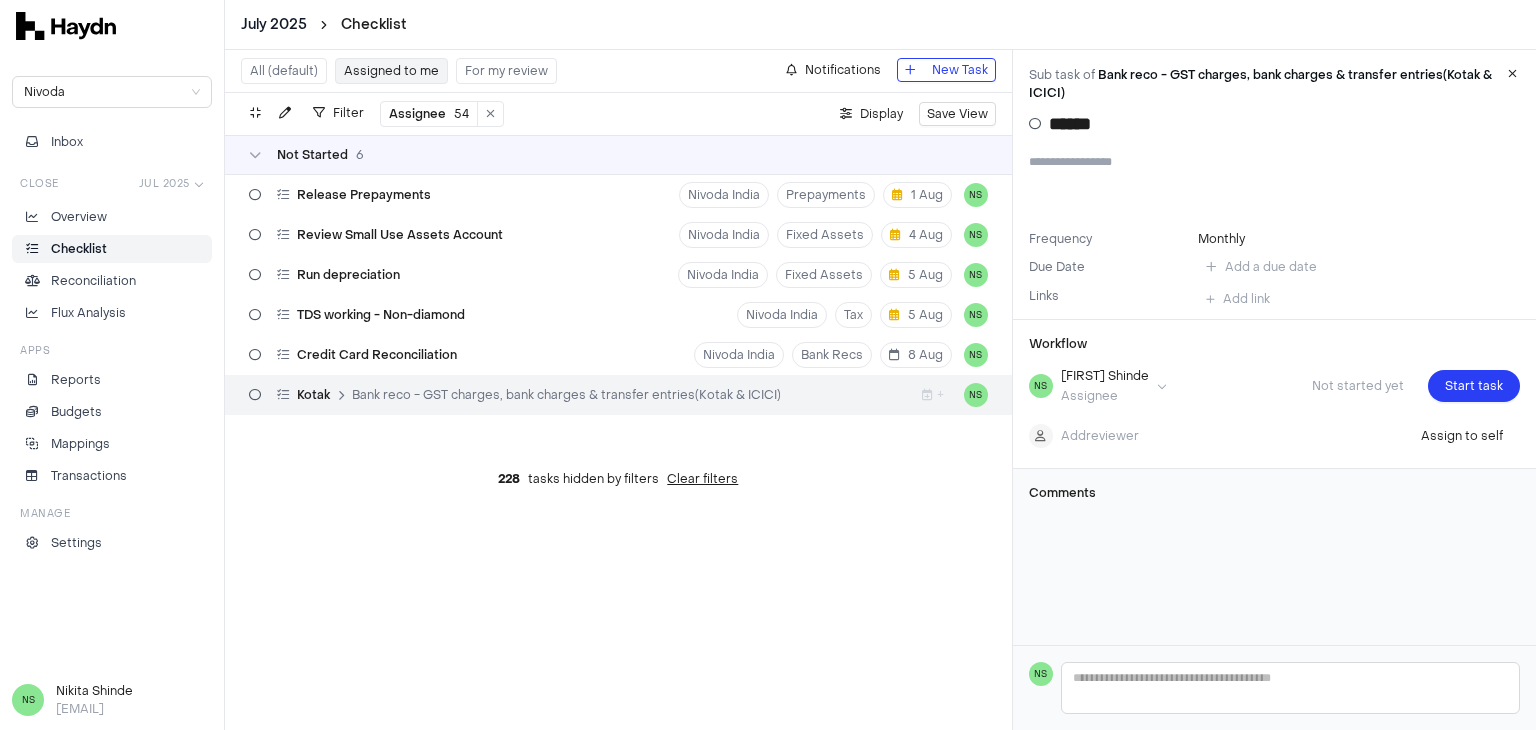 click on "Bank reco - GST charges, bank charges & transfer entries(Kotak & ICICI)" at bounding box center [1260, 84] 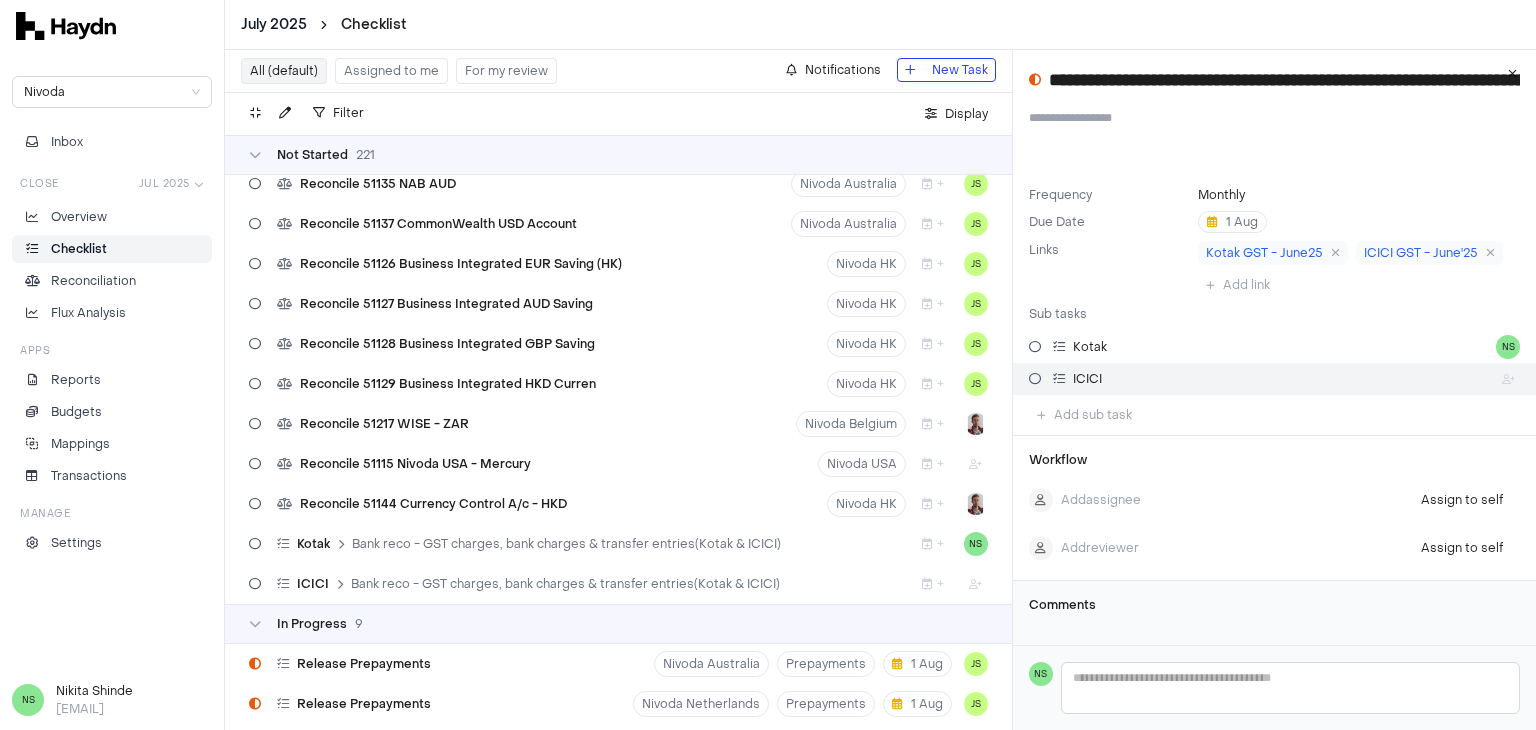 scroll, scrollTop: 8769, scrollLeft: 0, axis: vertical 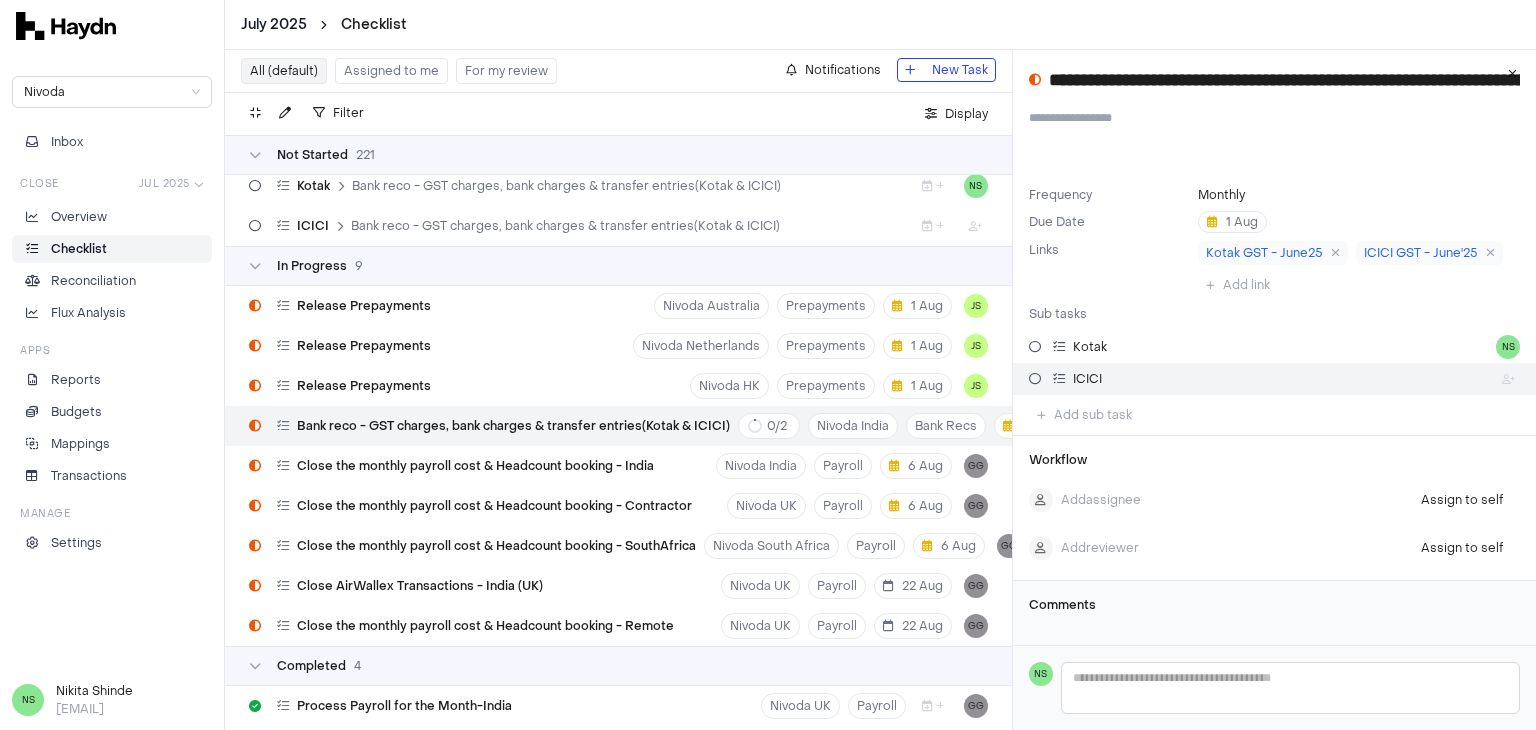 click on "ICICI" at bounding box center (1087, 379) 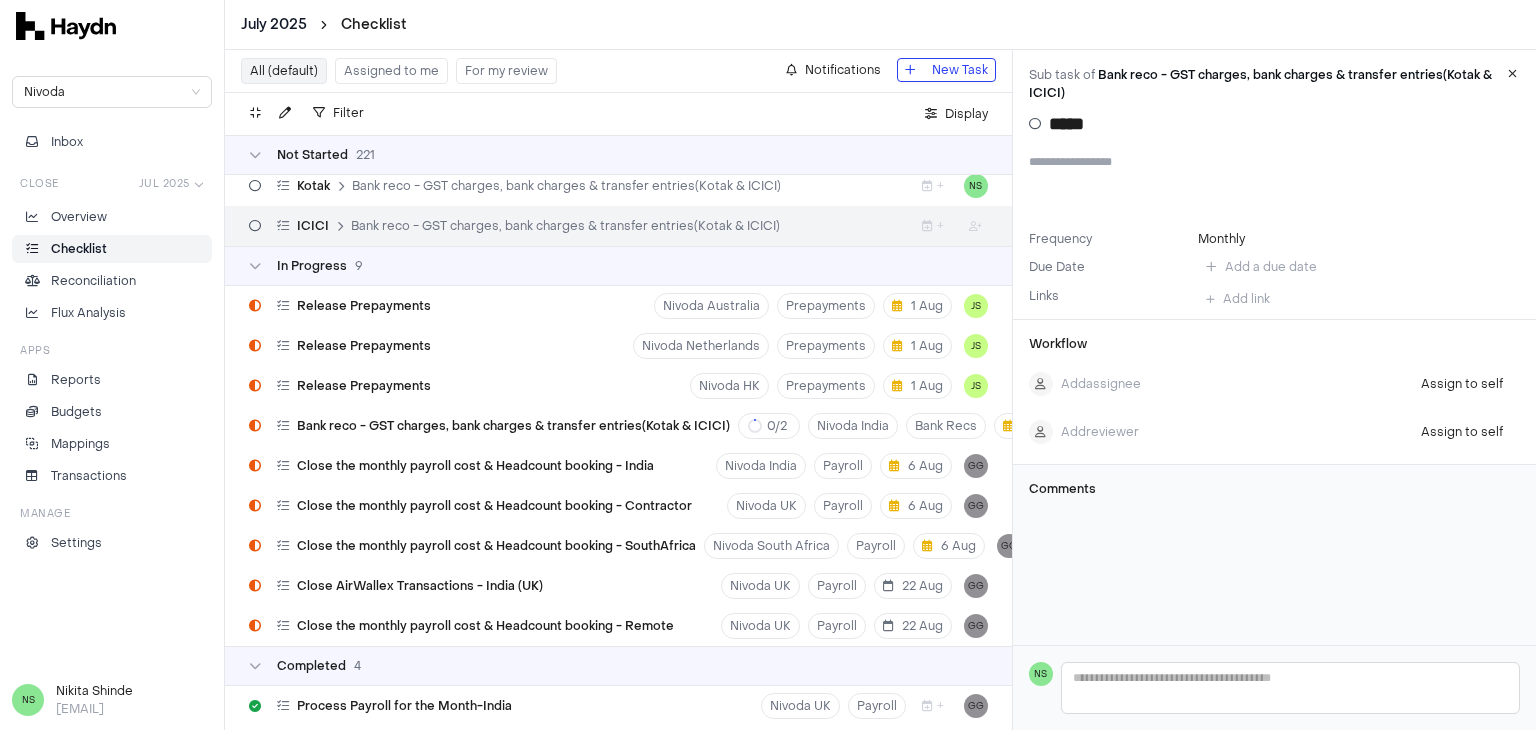 type 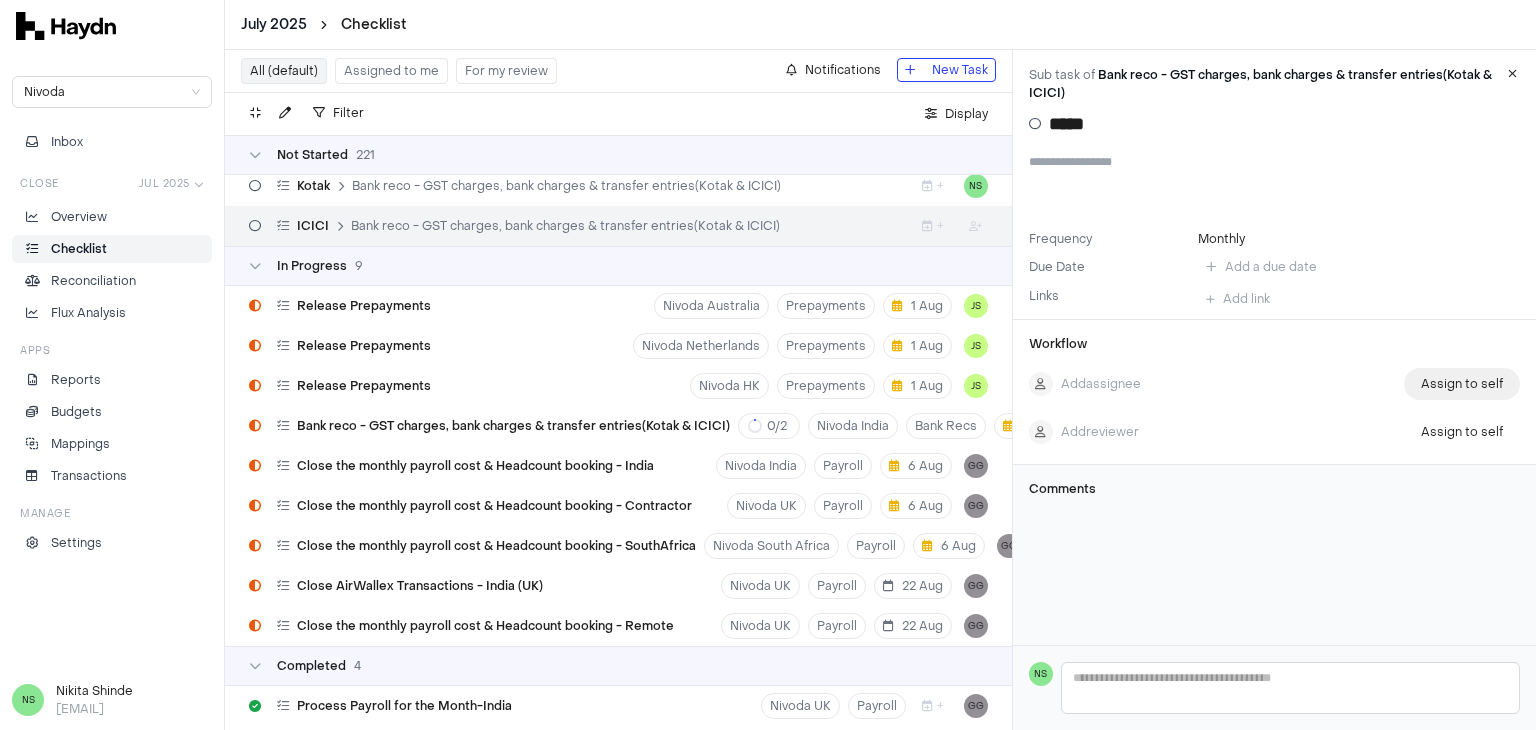 click on "Assign to self" at bounding box center [1462, 384] 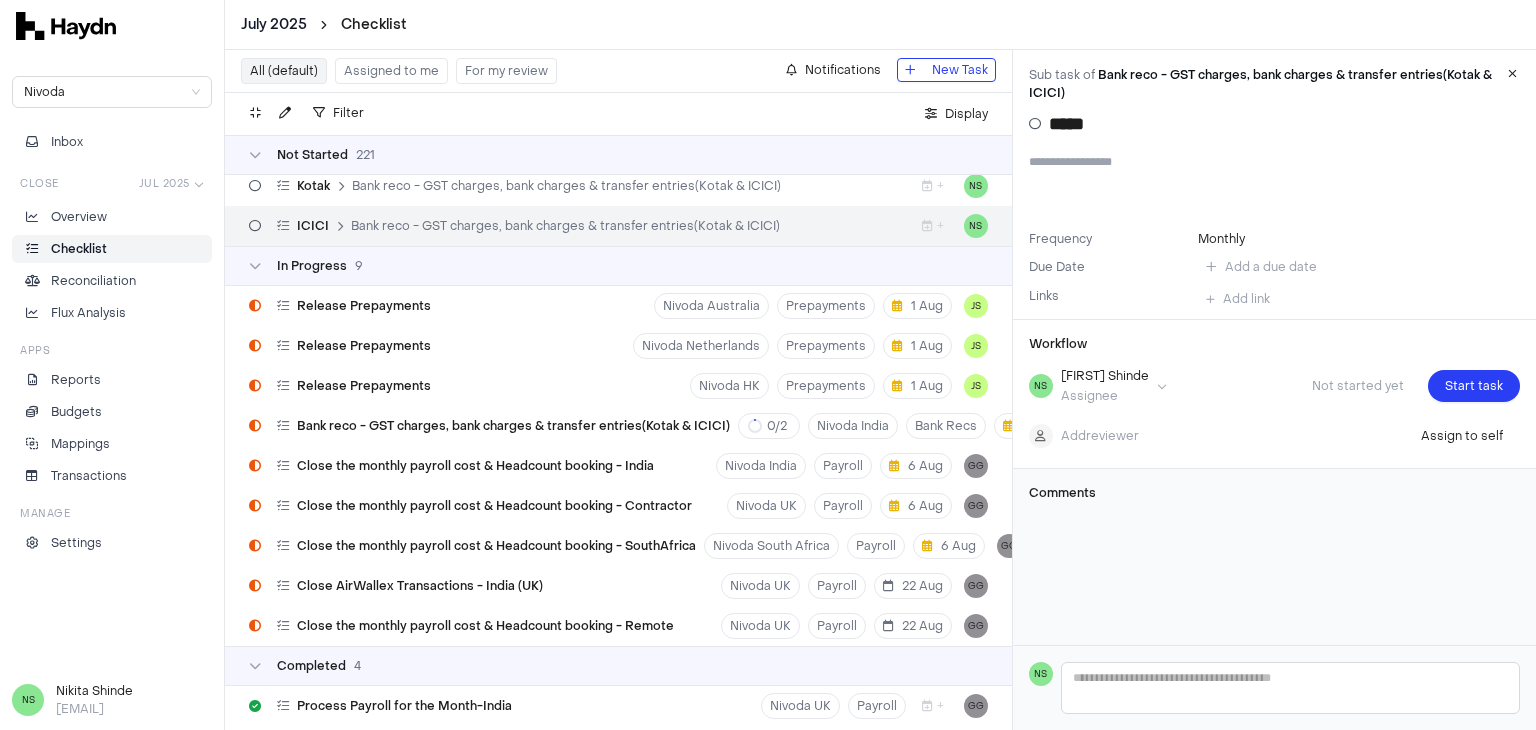click on "Assigned to me" at bounding box center (391, 71) 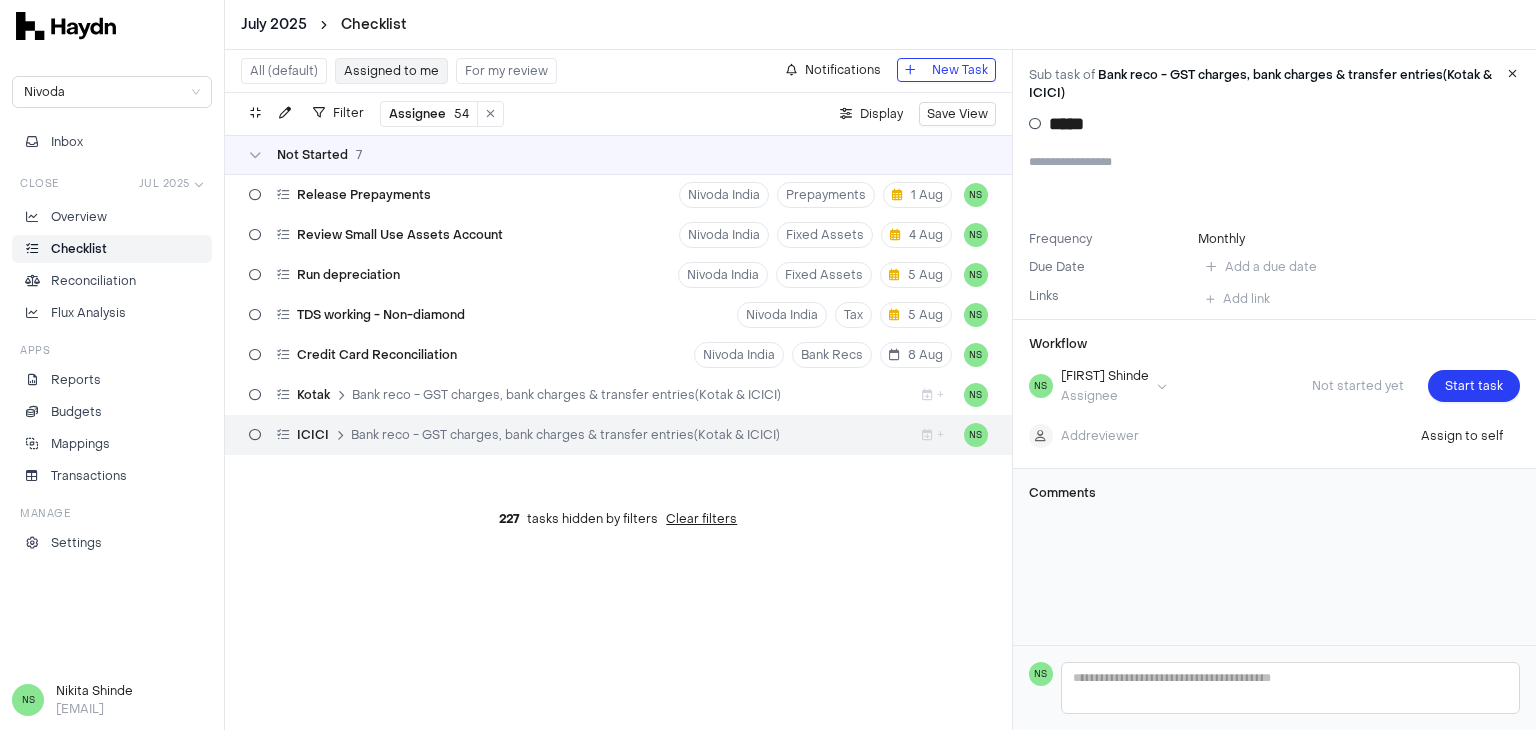 scroll, scrollTop: 0, scrollLeft: 0, axis: both 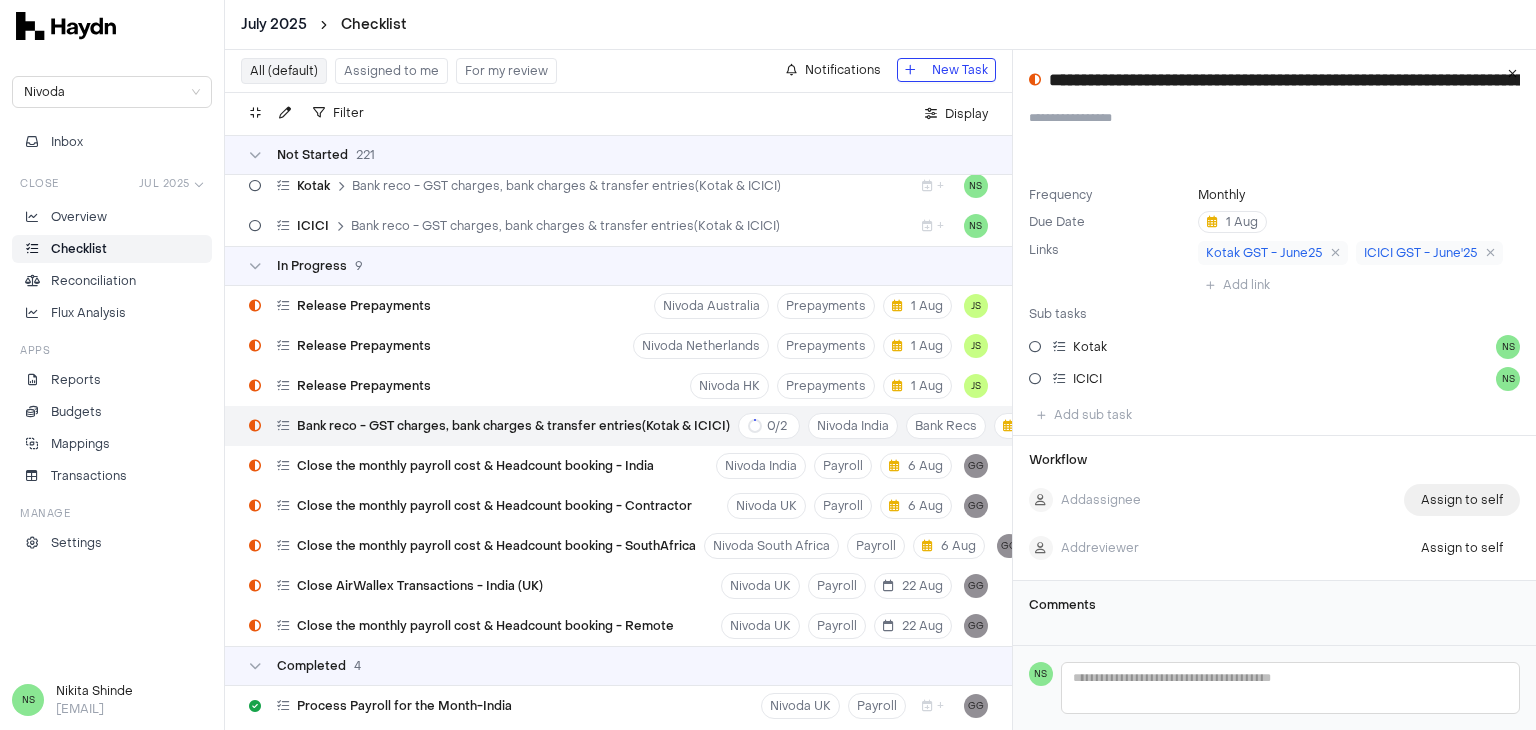 click on "Assign to self" at bounding box center (1462, 500) 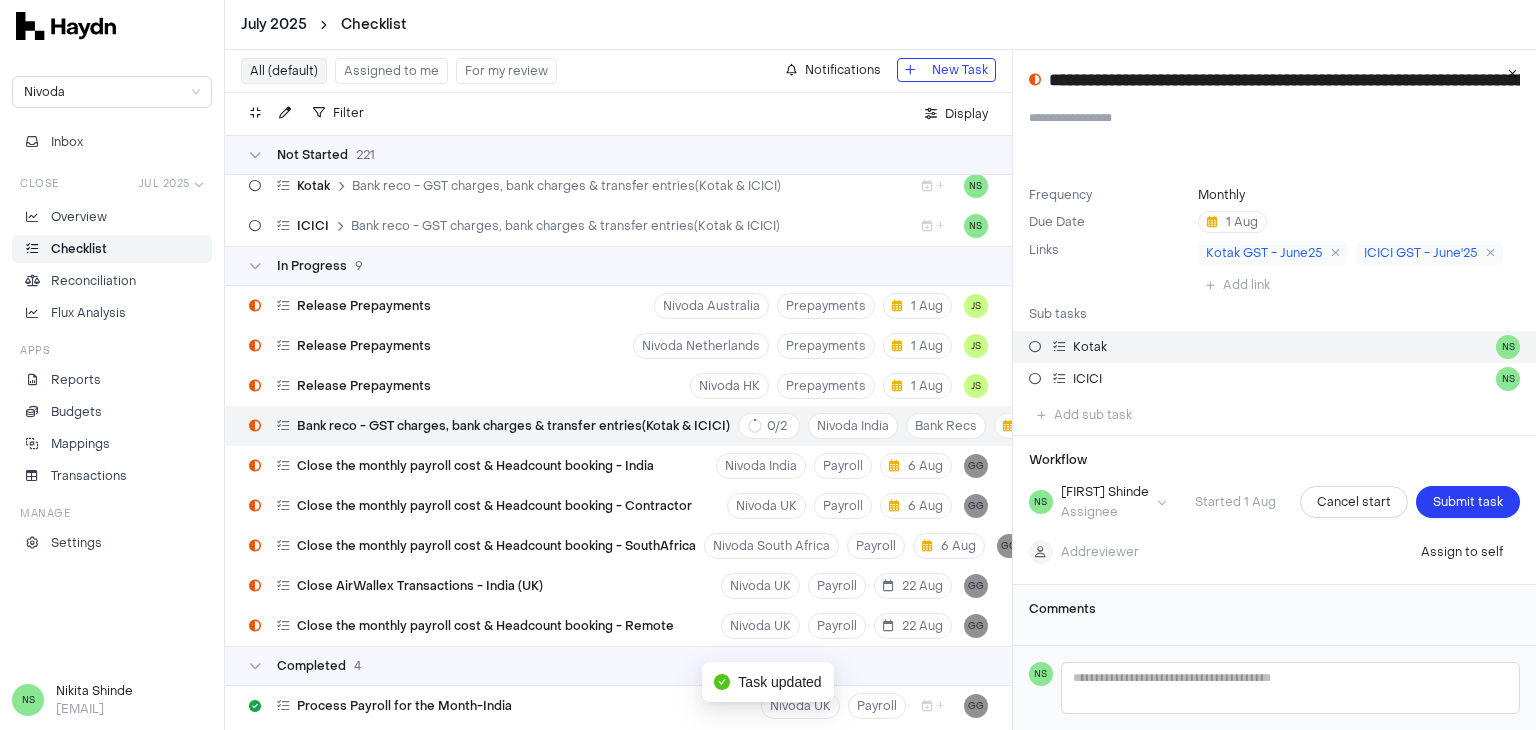 click at bounding box center (1035, 347) 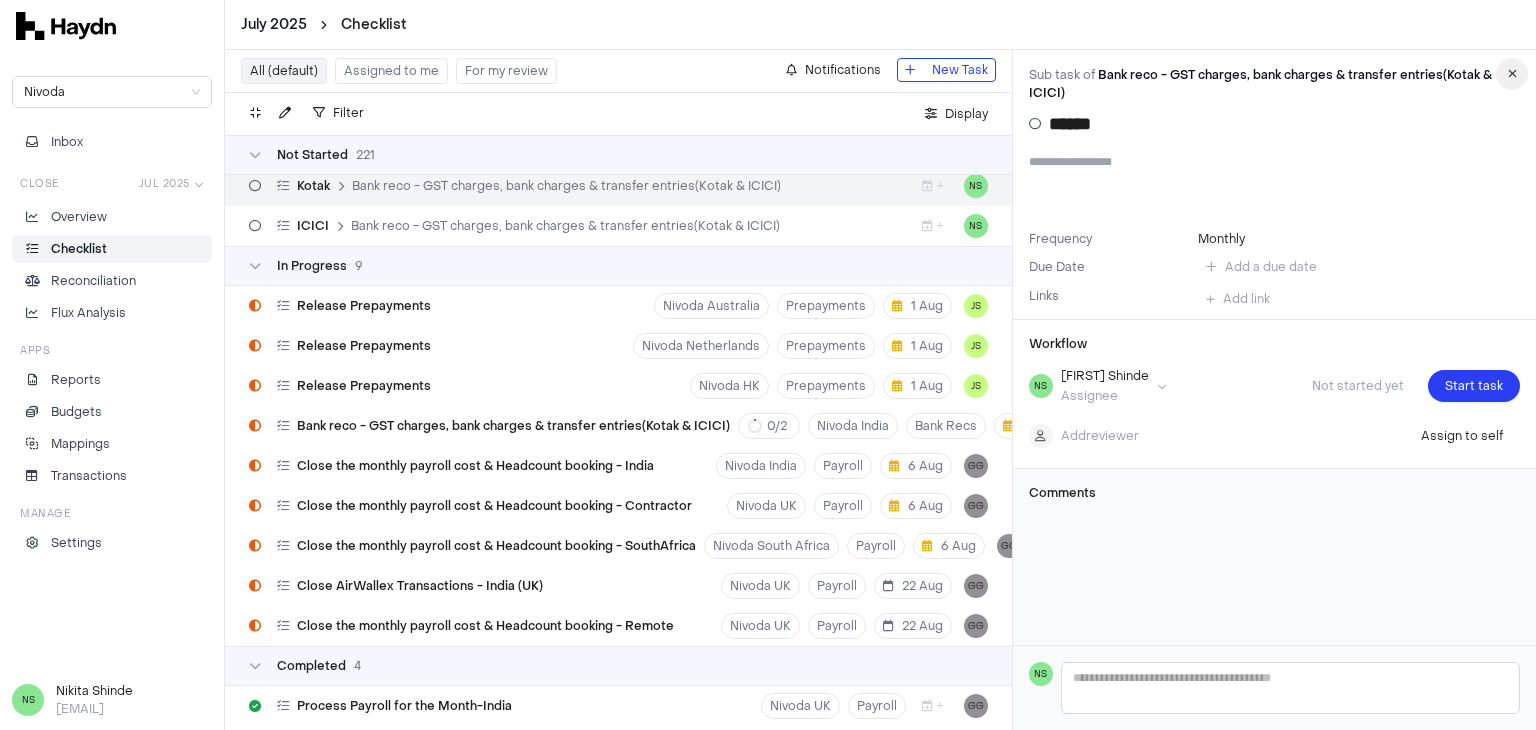 click at bounding box center (1512, 74) 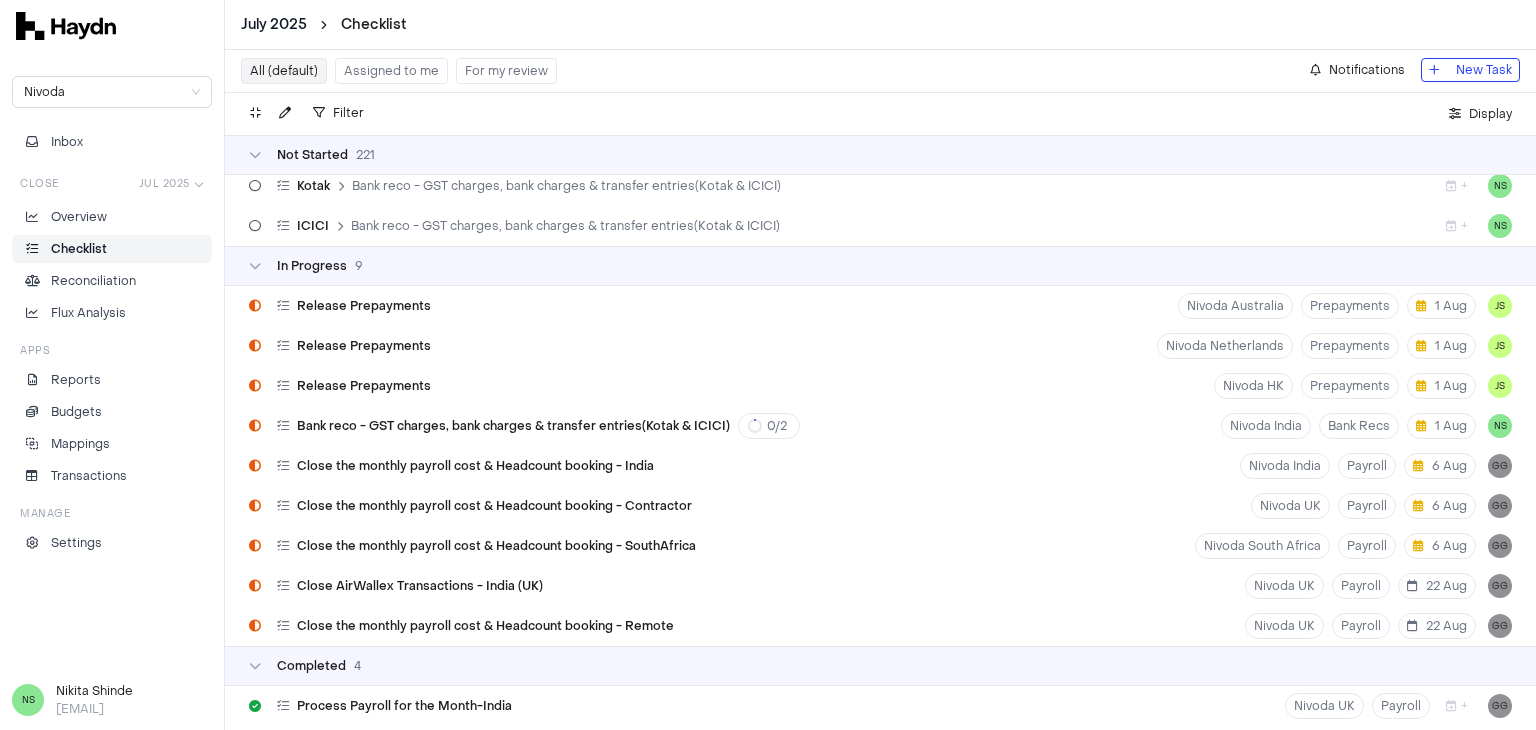 click on "Assigned to me" at bounding box center (391, 71) 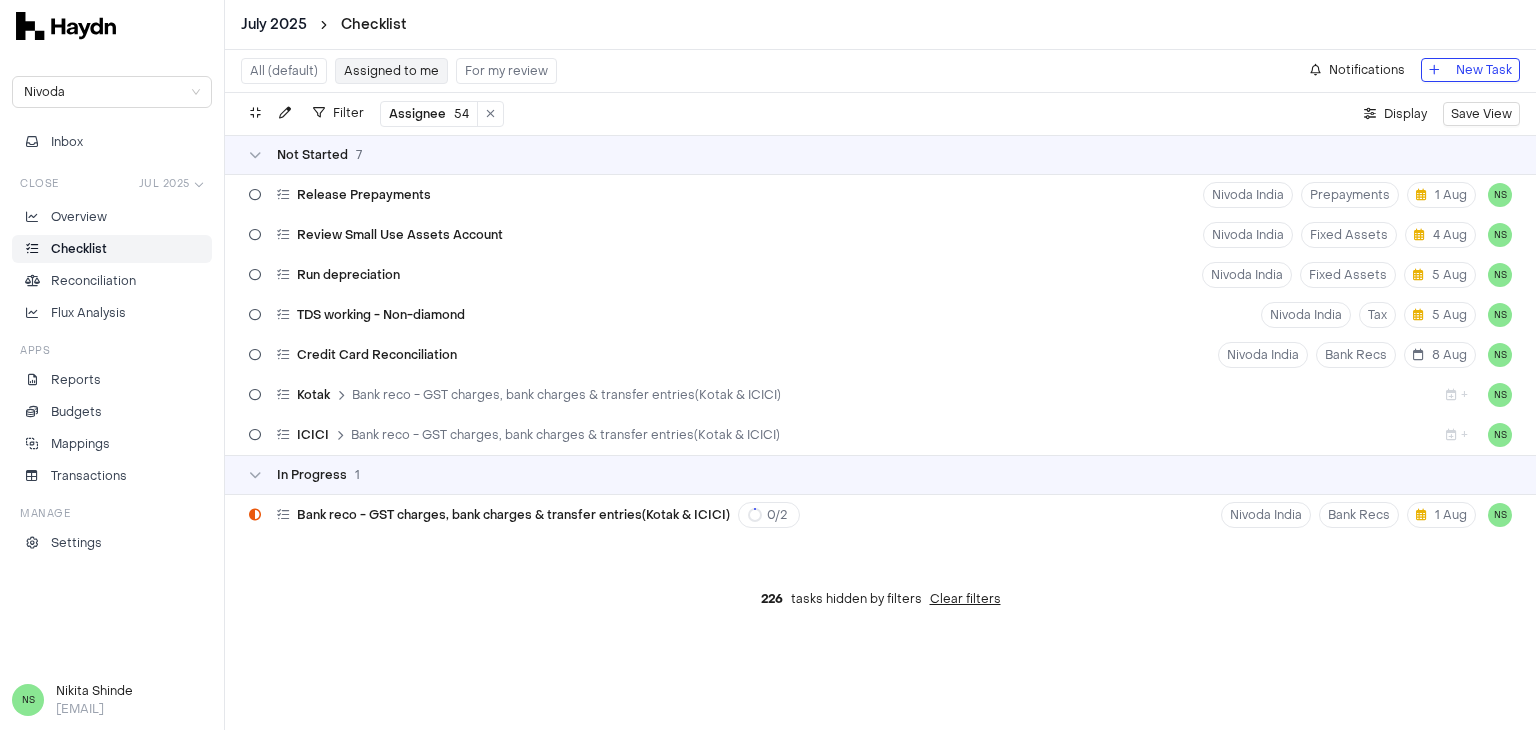 scroll, scrollTop: 0, scrollLeft: 0, axis: both 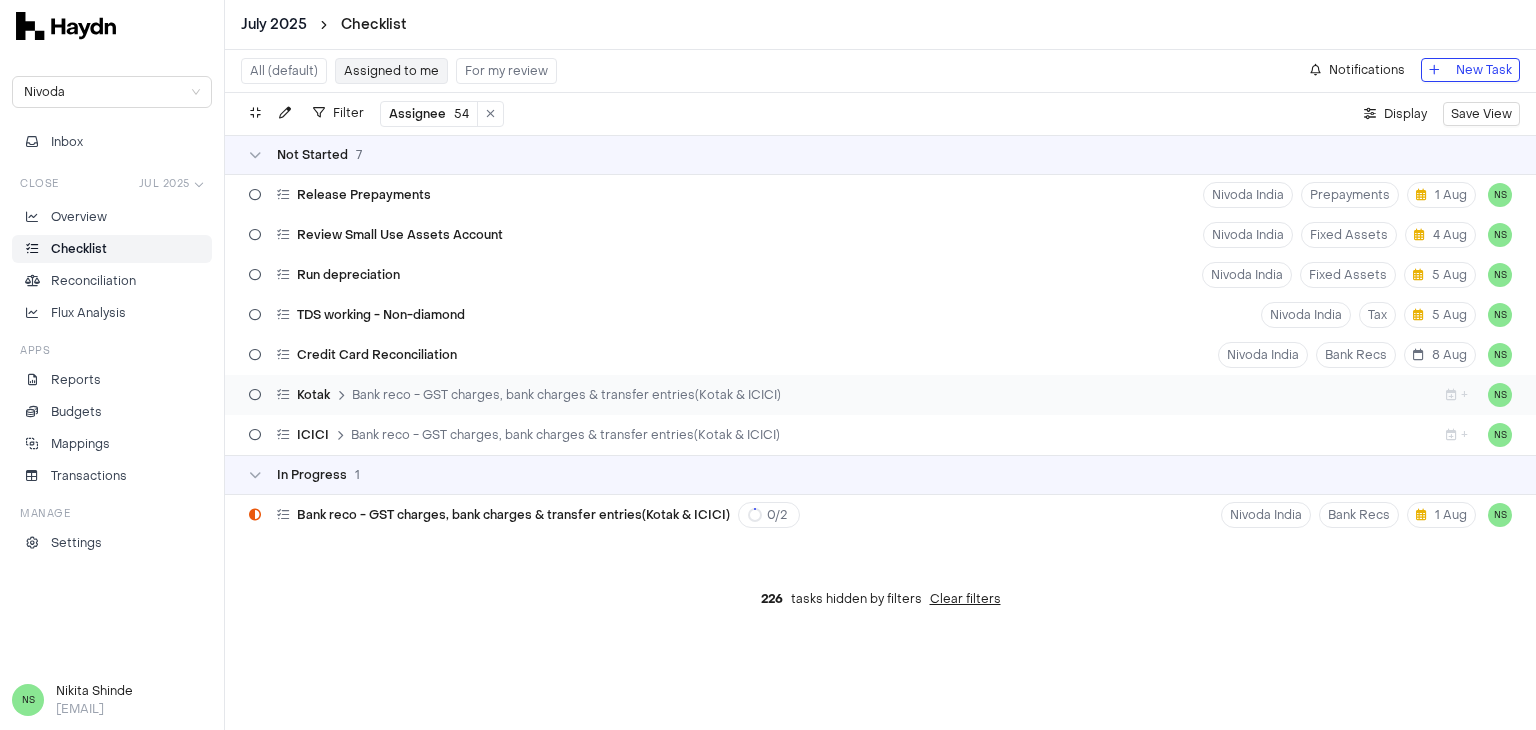 click on "Bank reco - GST charges, bank charges & transfer entries(Kotak & ICICI)" at bounding box center [566, 395] 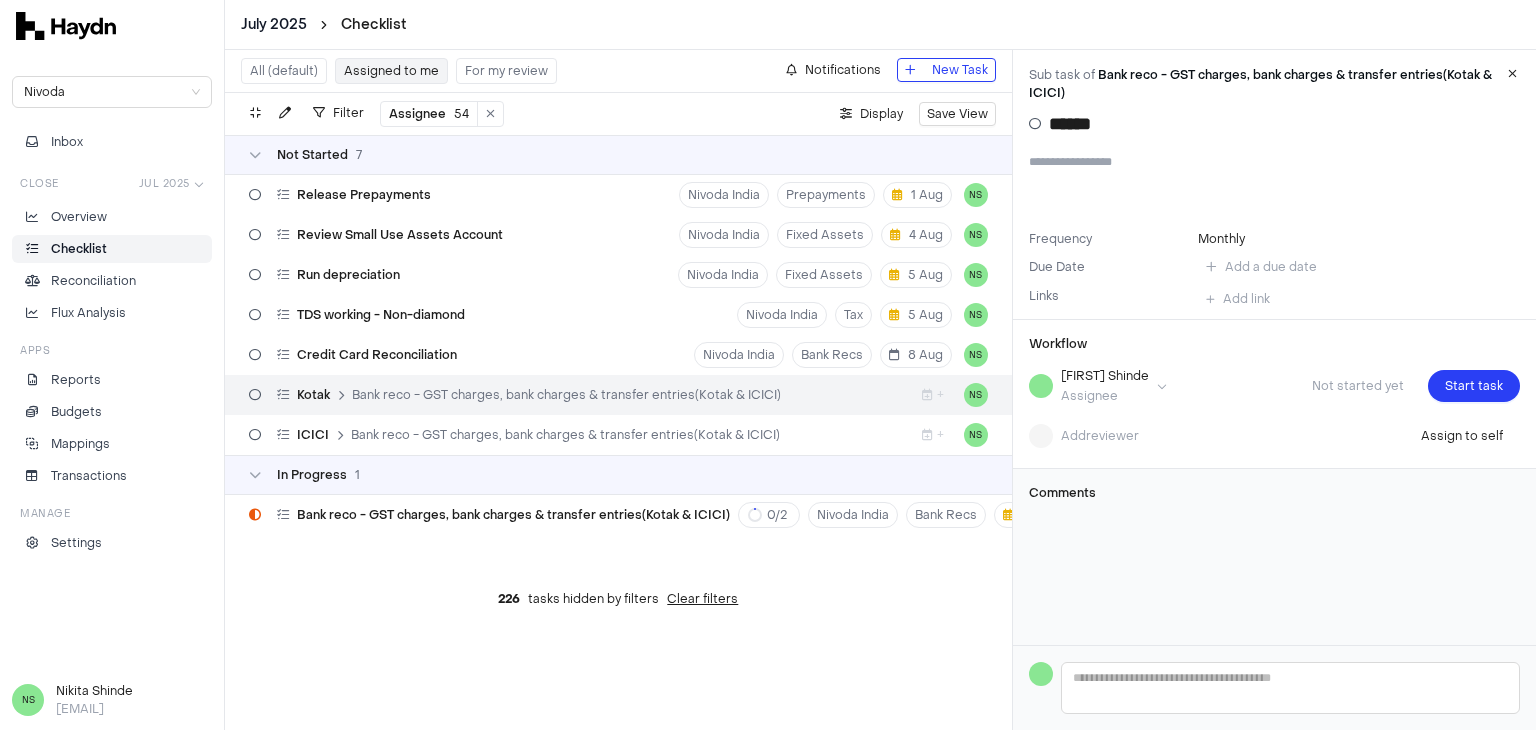 type 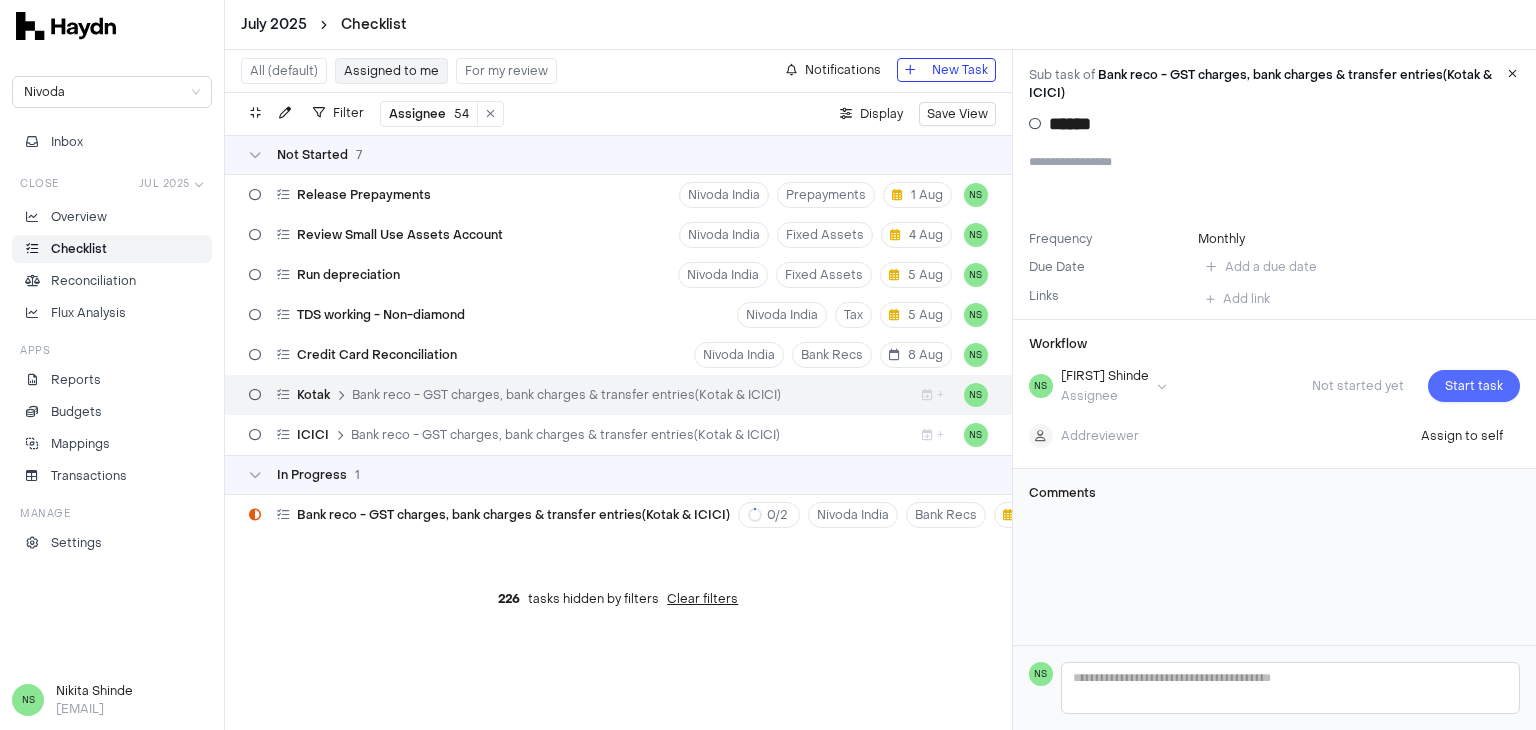 click on "Start task" at bounding box center [1474, 386] 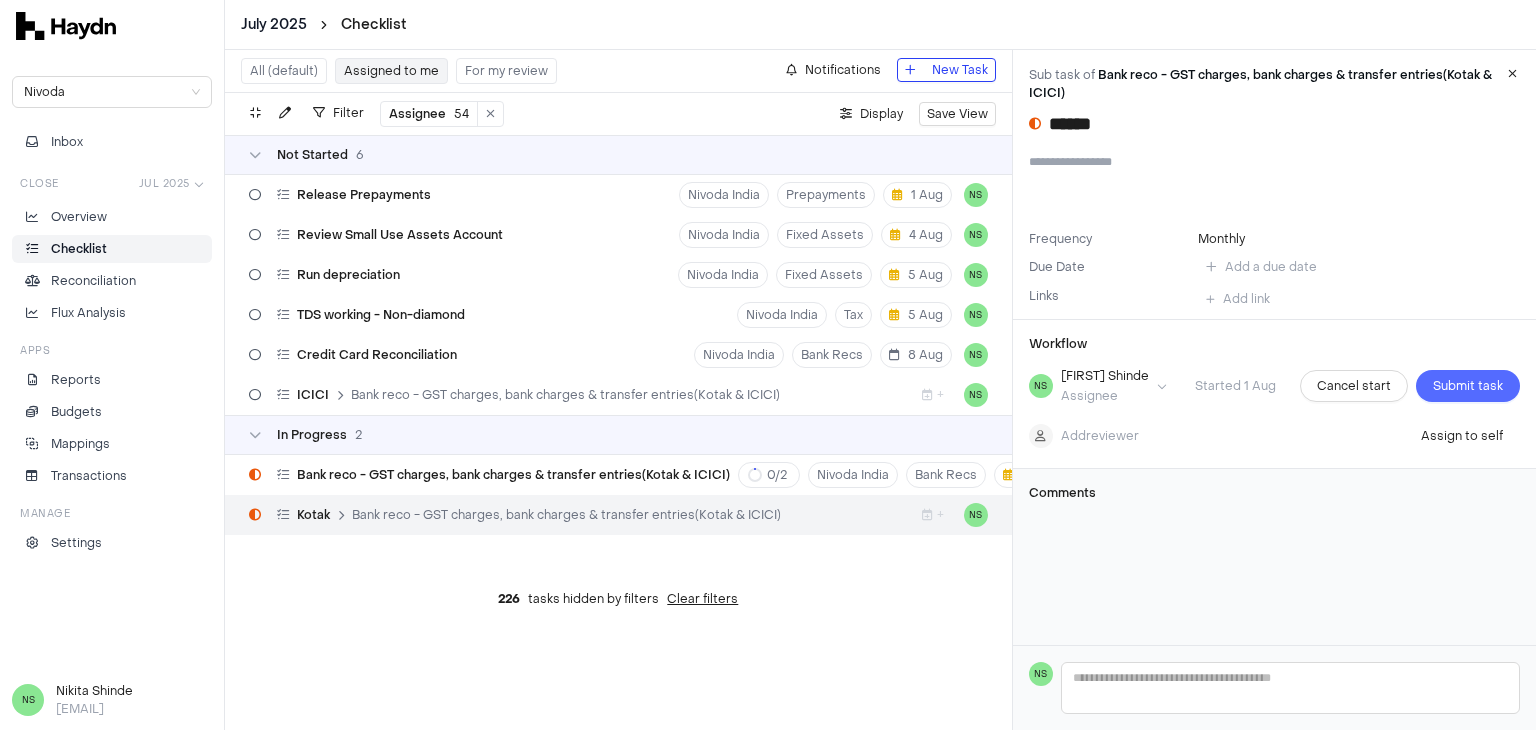 click on "Submit task" at bounding box center (1468, 386) 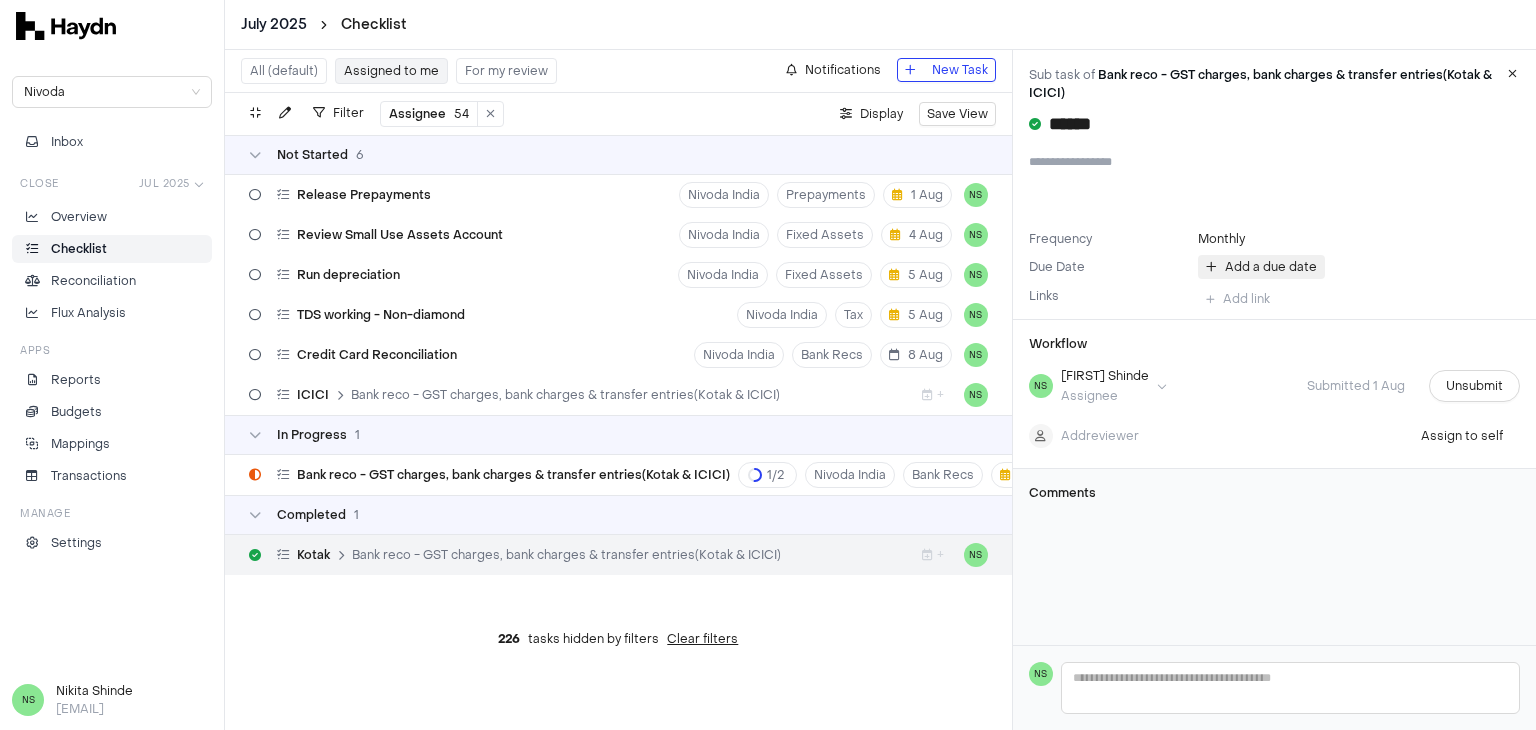 click on "Add a due date" at bounding box center (1271, 267) 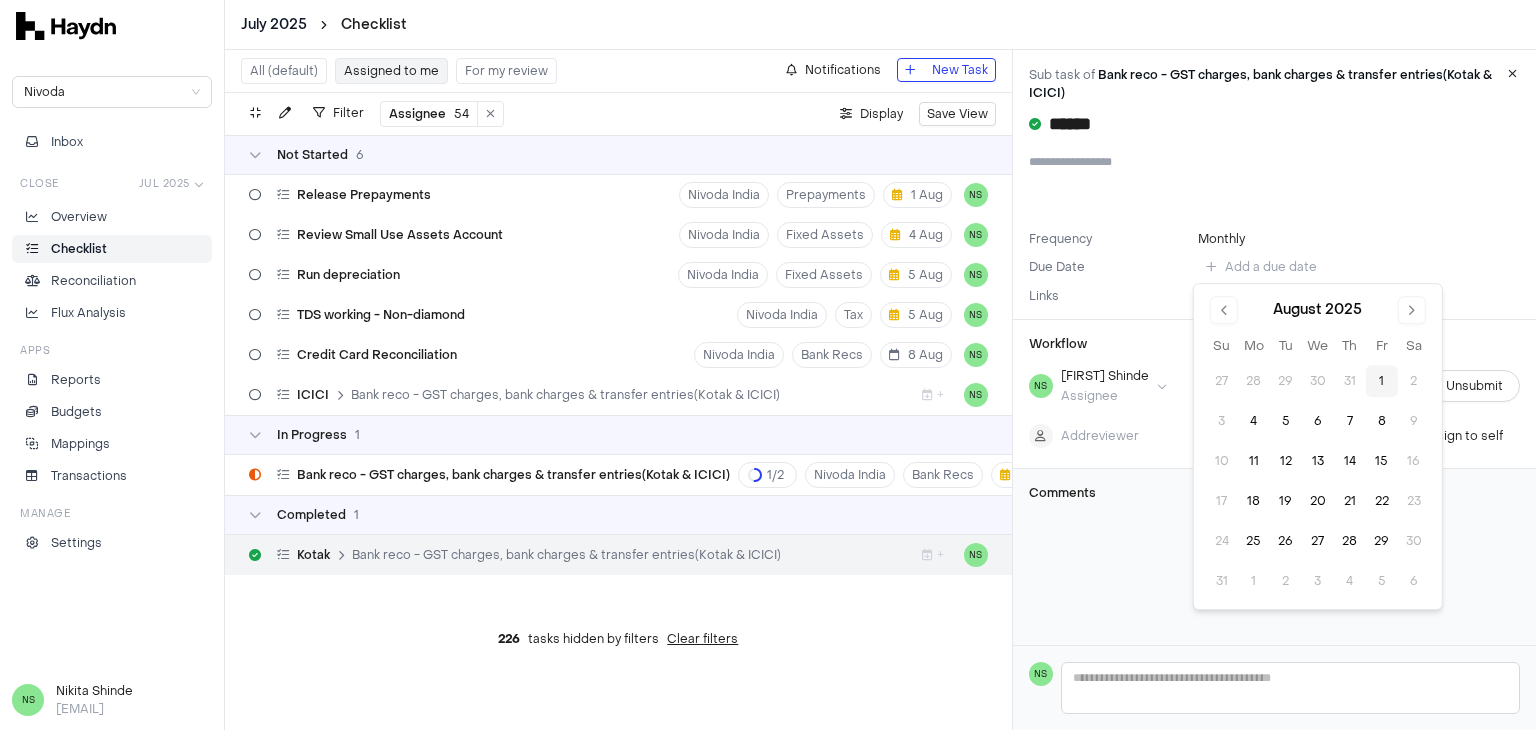 click on "1" at bounding box center [1382, 381] 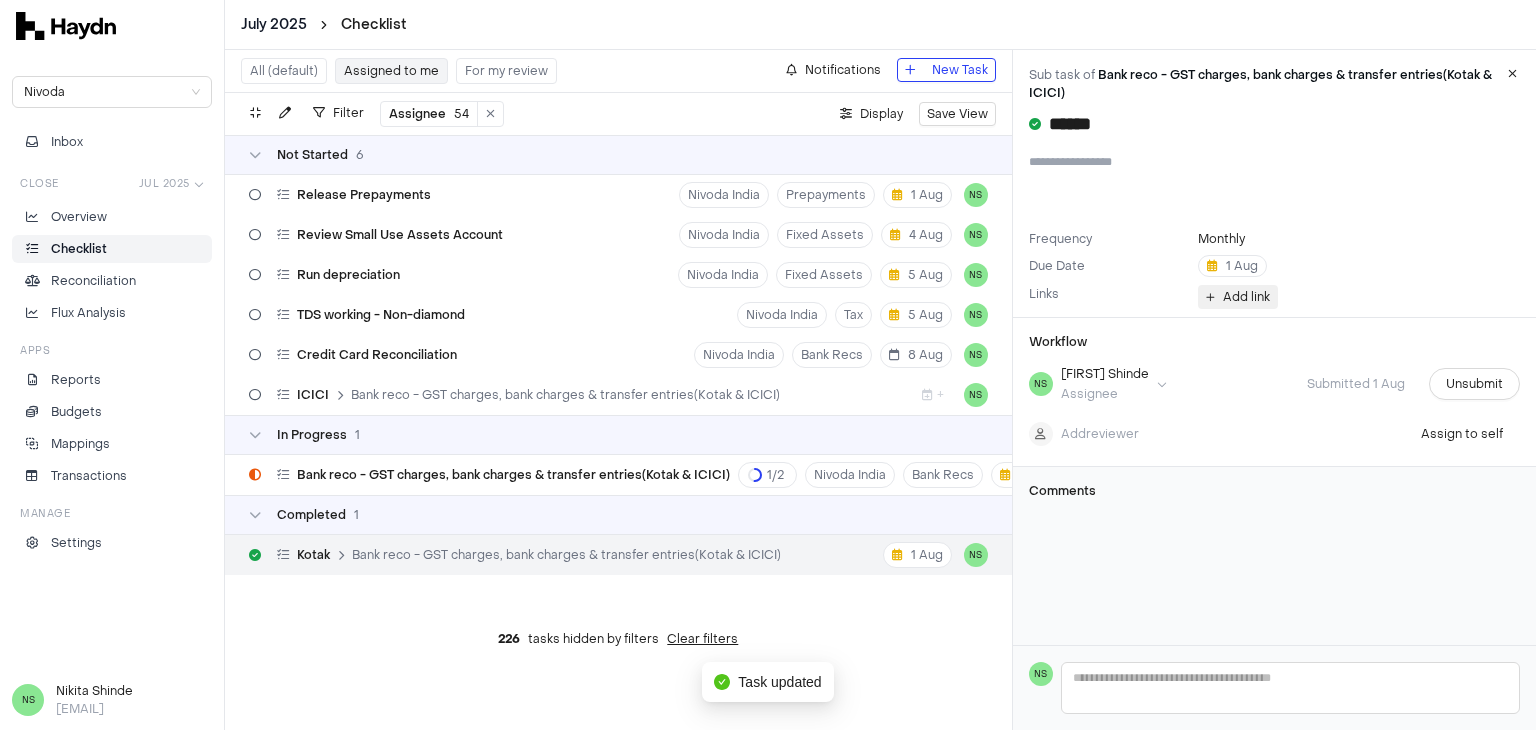 click on "Add link" at bounding box center [1246, 297] 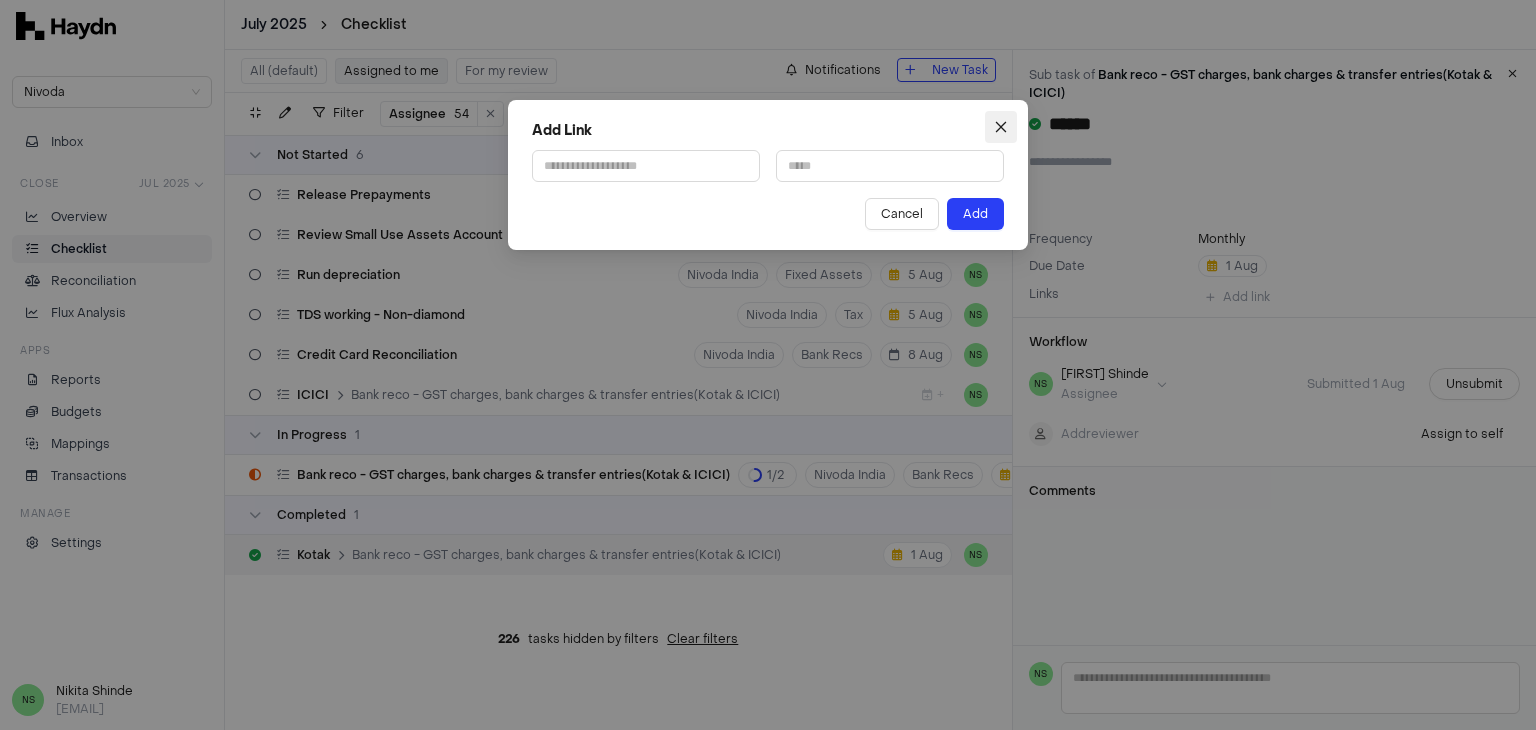 click 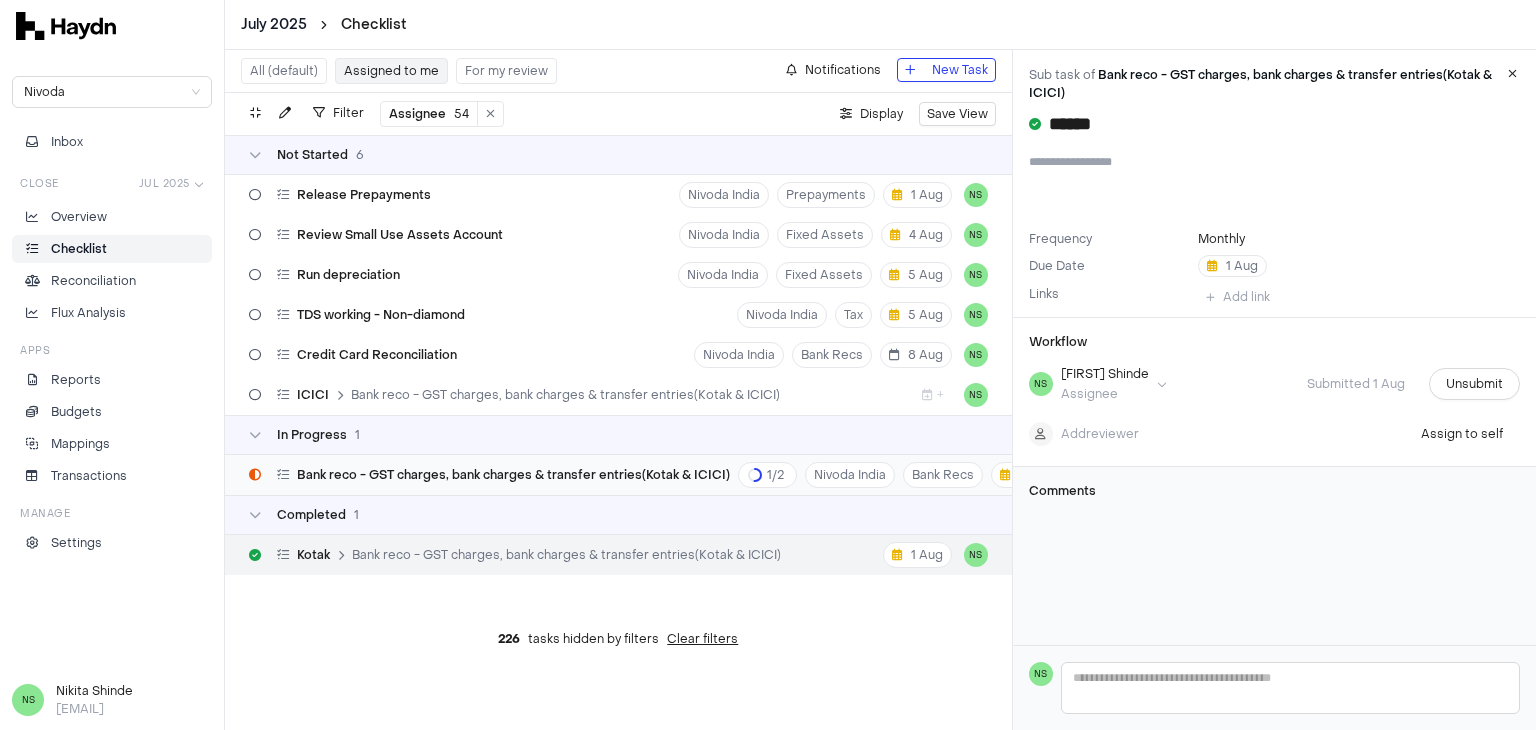 click on "Bank reco - GST charges, bank charges & transfer entries(Kotak & ICICI)" at bounding box center [513, 475] 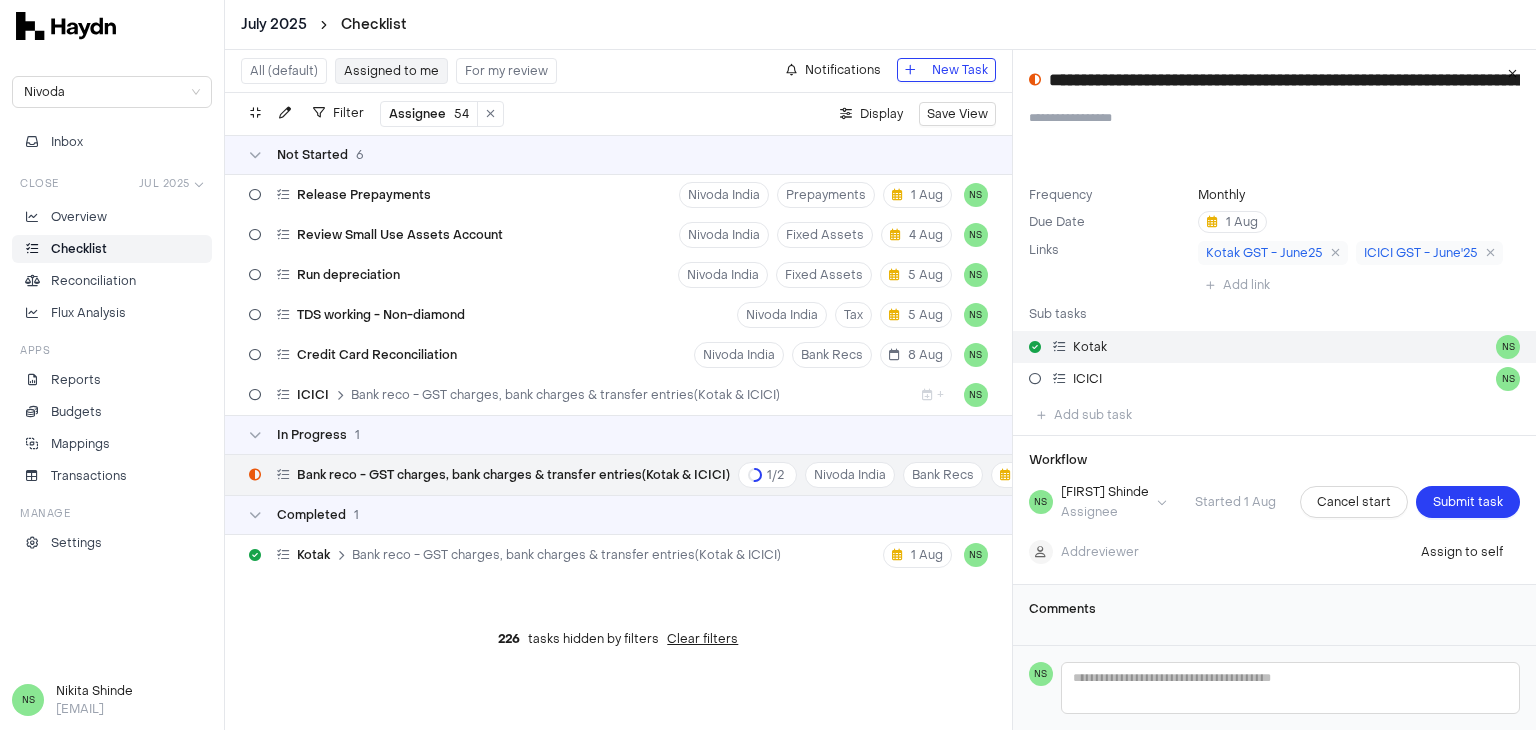 click on "Kotak  NS" at bounding box center [1274, 347] 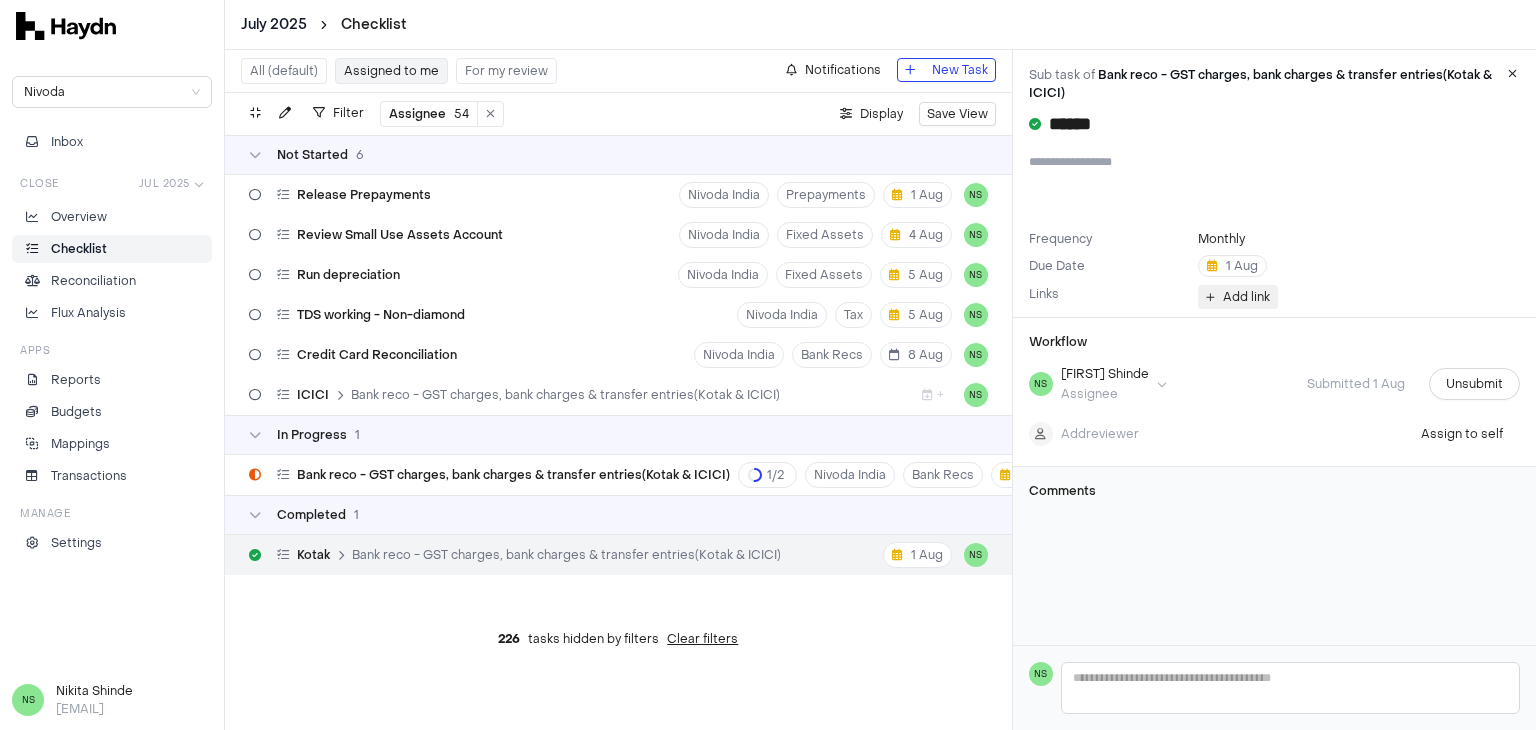 click on "Add link" at bounding box center (1246, 297) 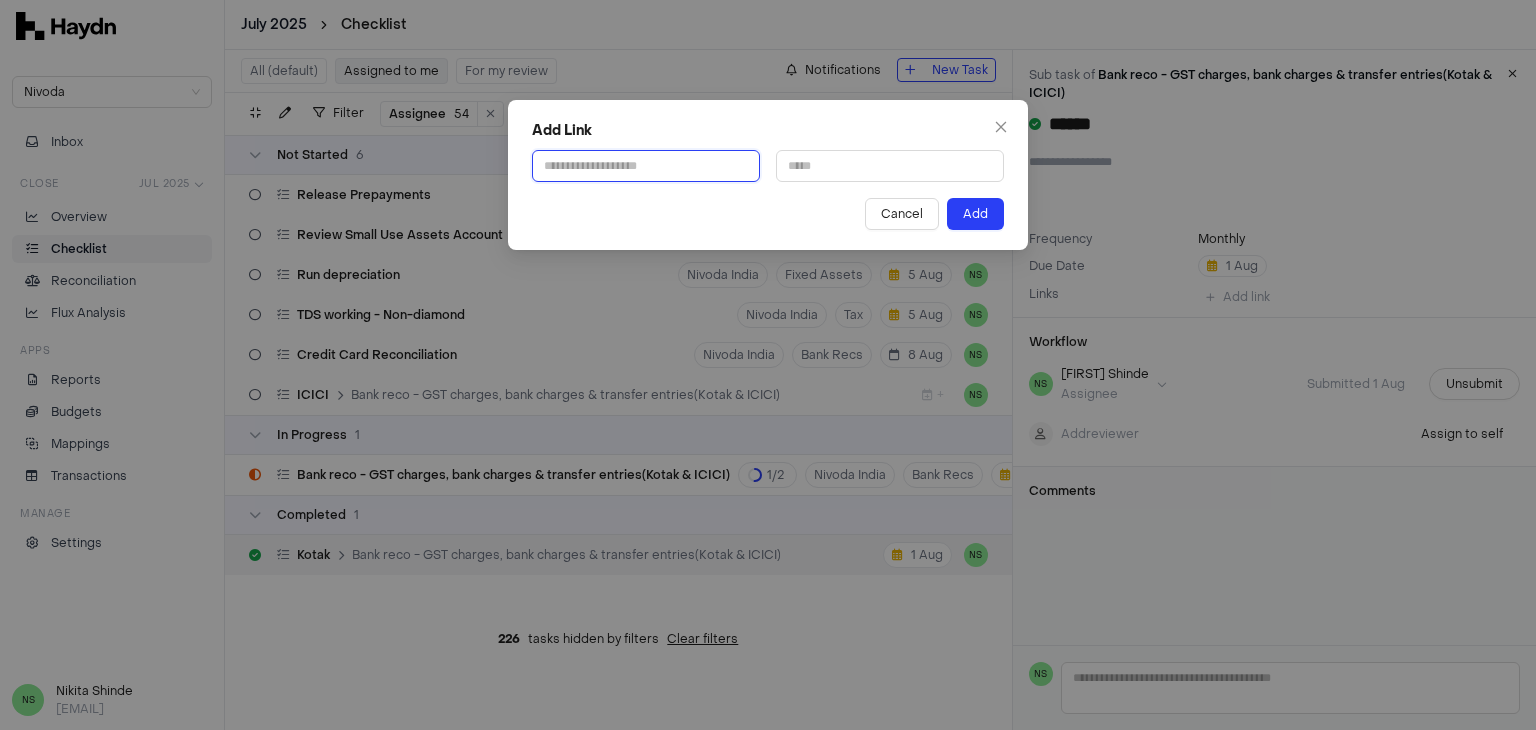 click at bounding box center [646, 166] 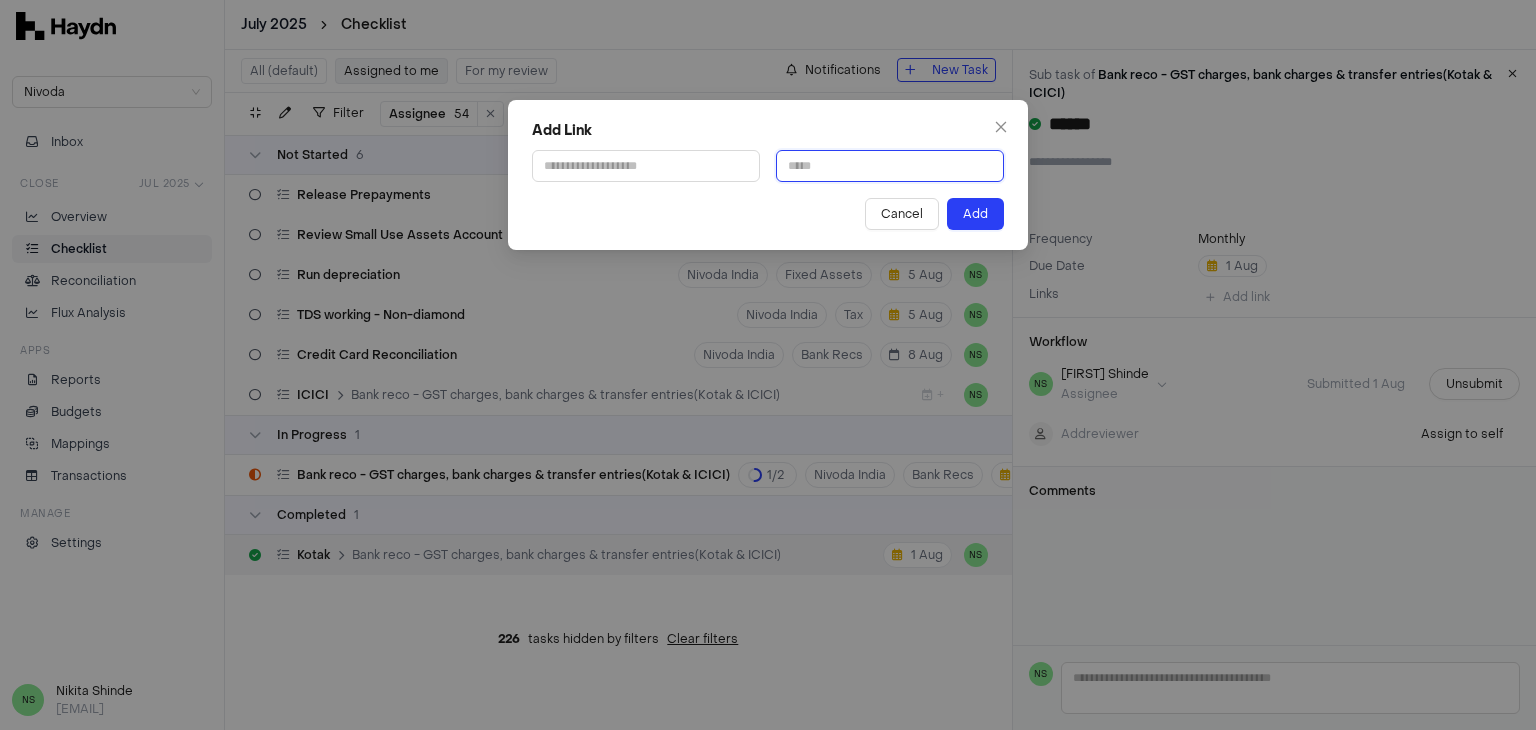 click at bounding box center [890, 166] 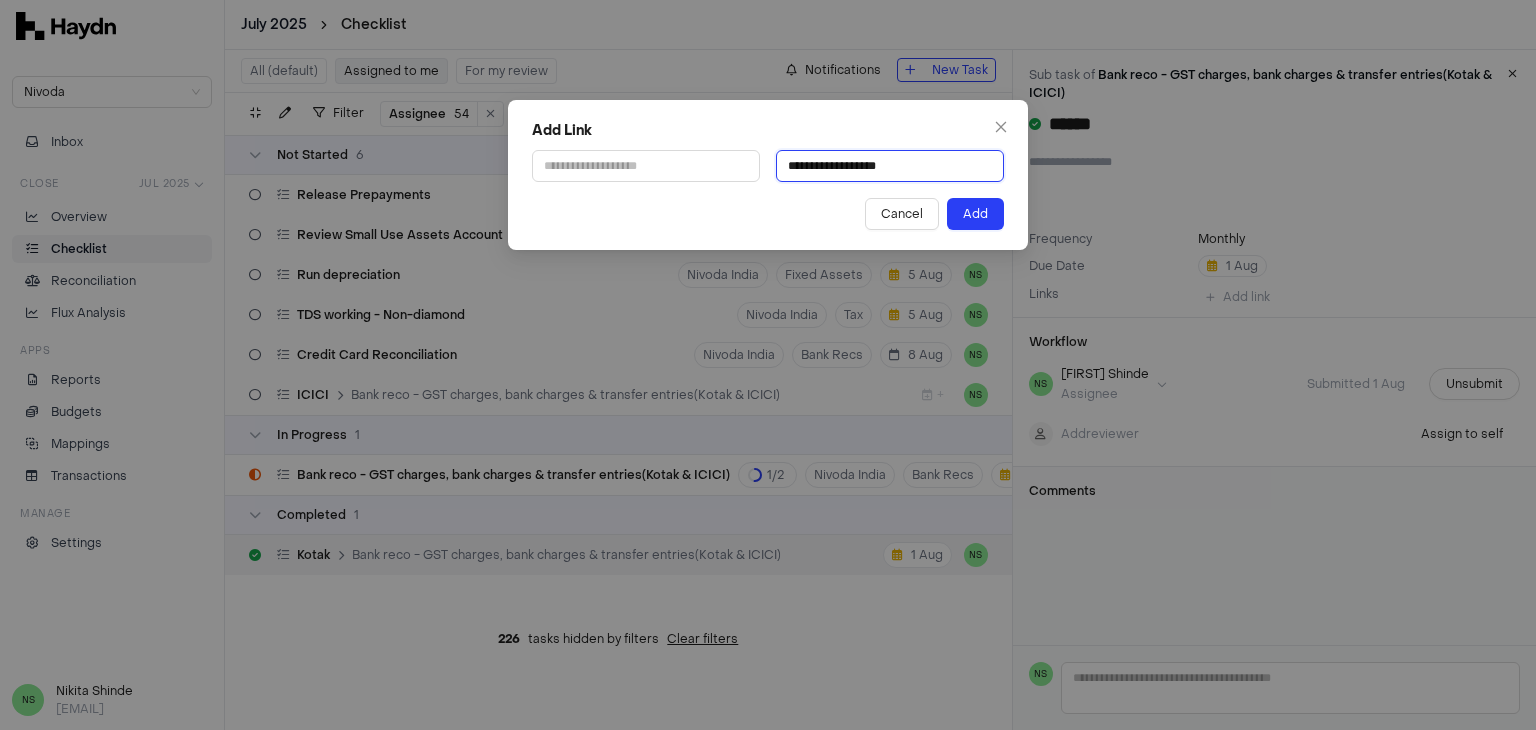 click on "**********" at bounding box center (890, 166) 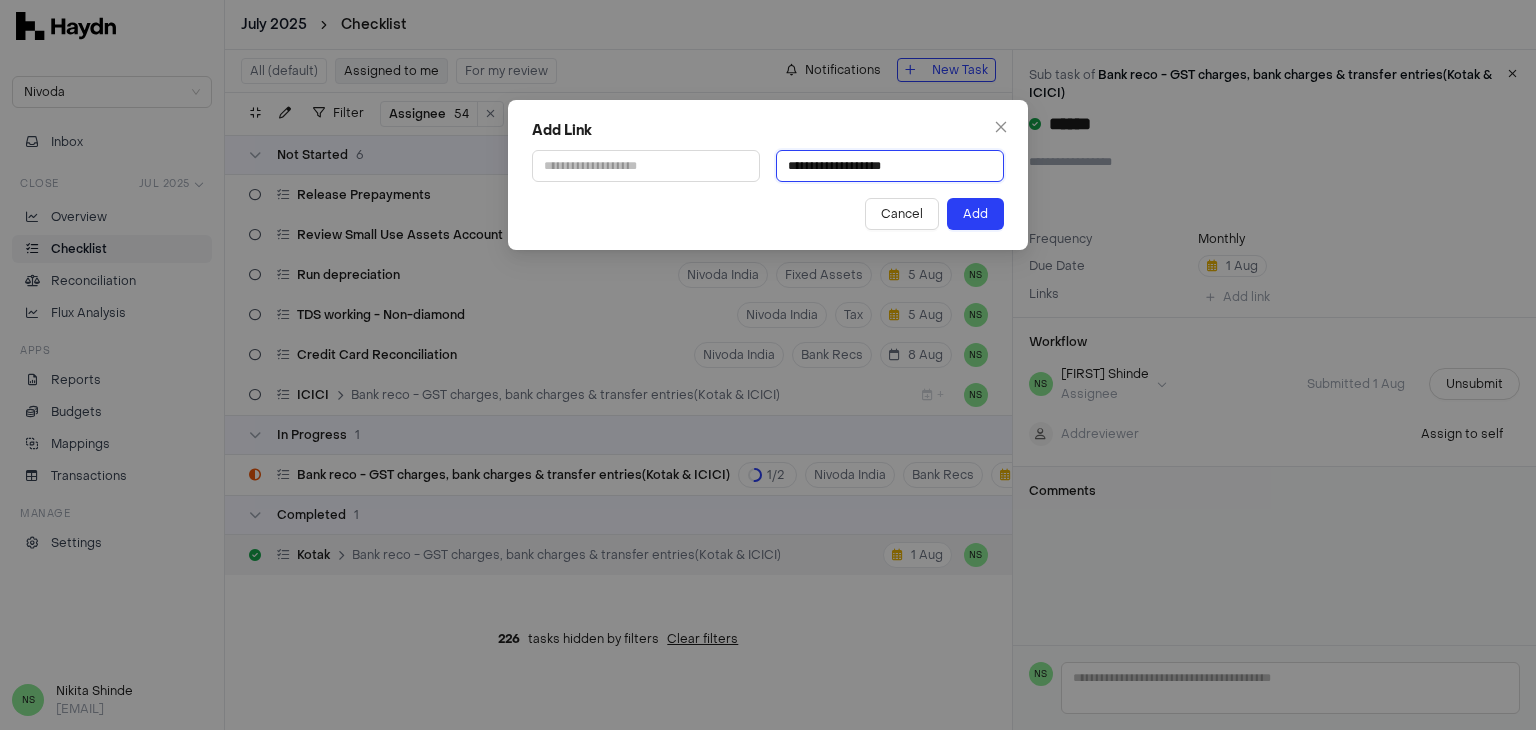 type on "**********" 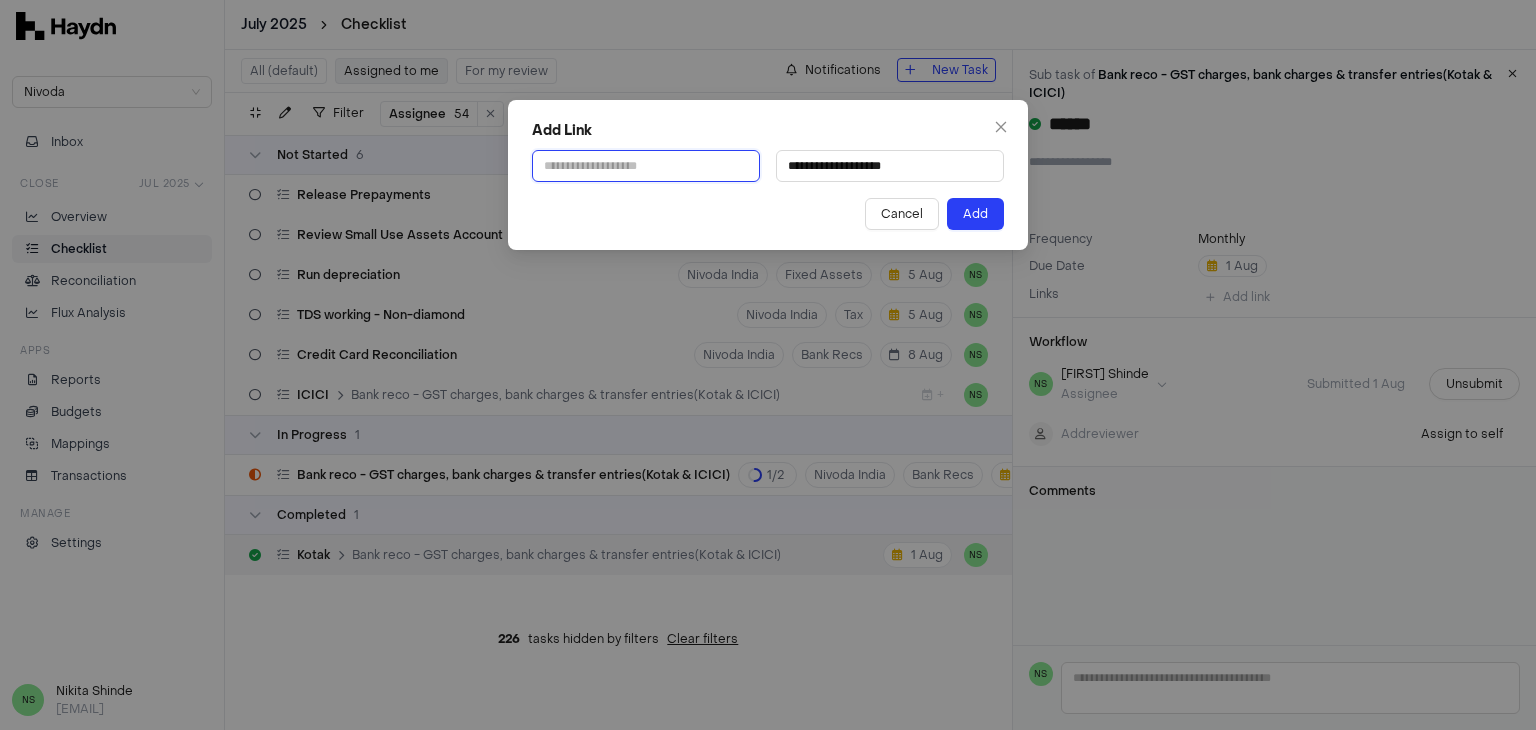 click at bounding box center (646, 166) 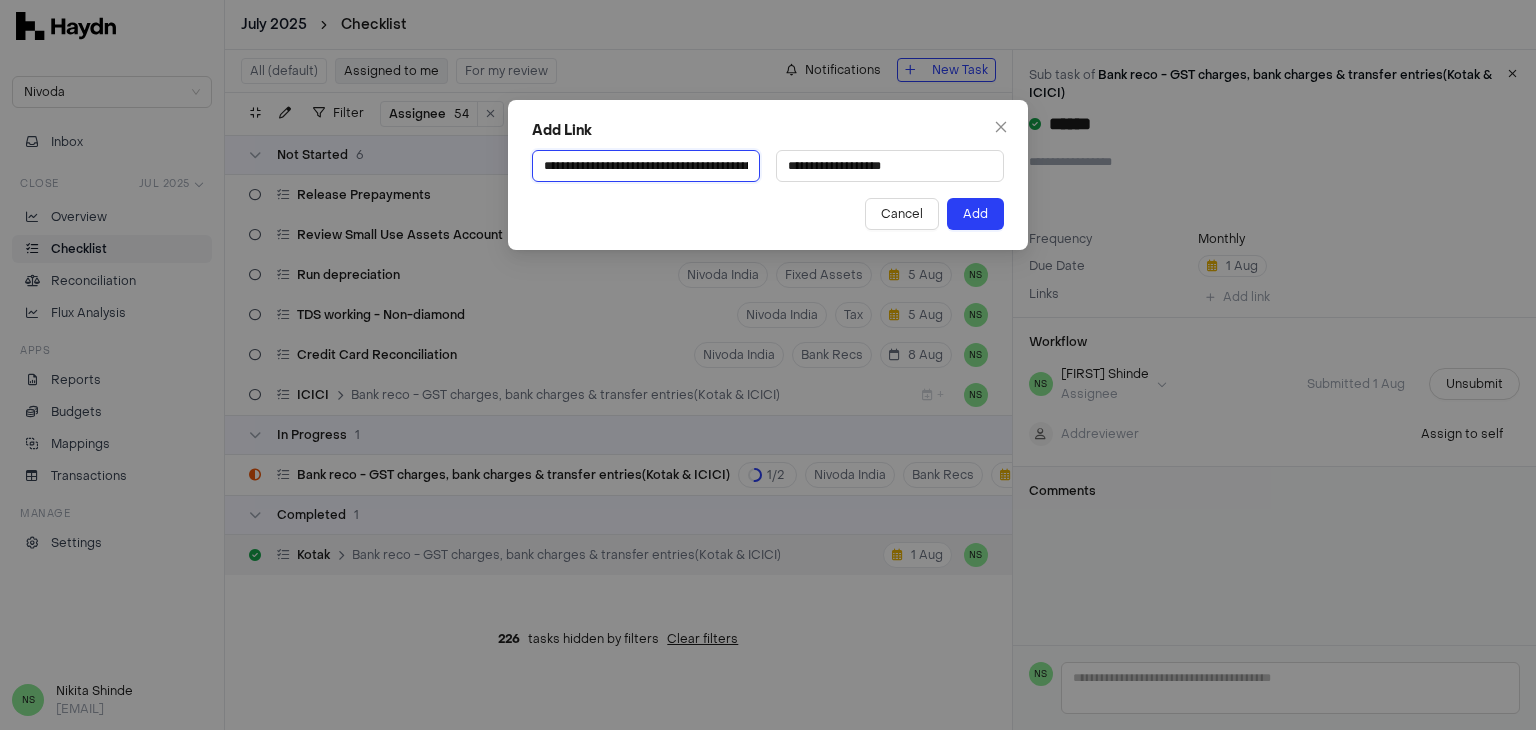 scroll, scrollTop: 0, scrollLeft: 302, axis: horizontal 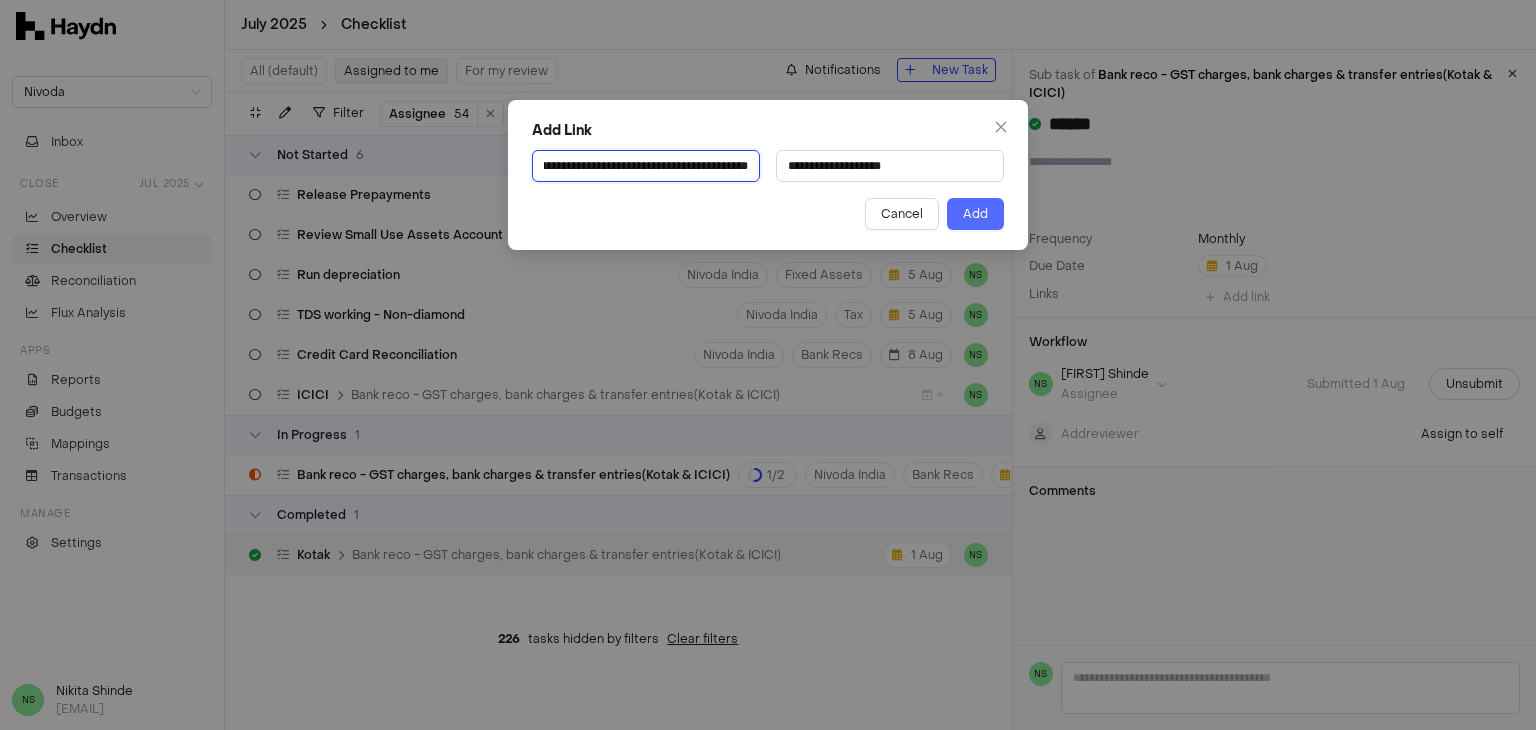 type on "**********" 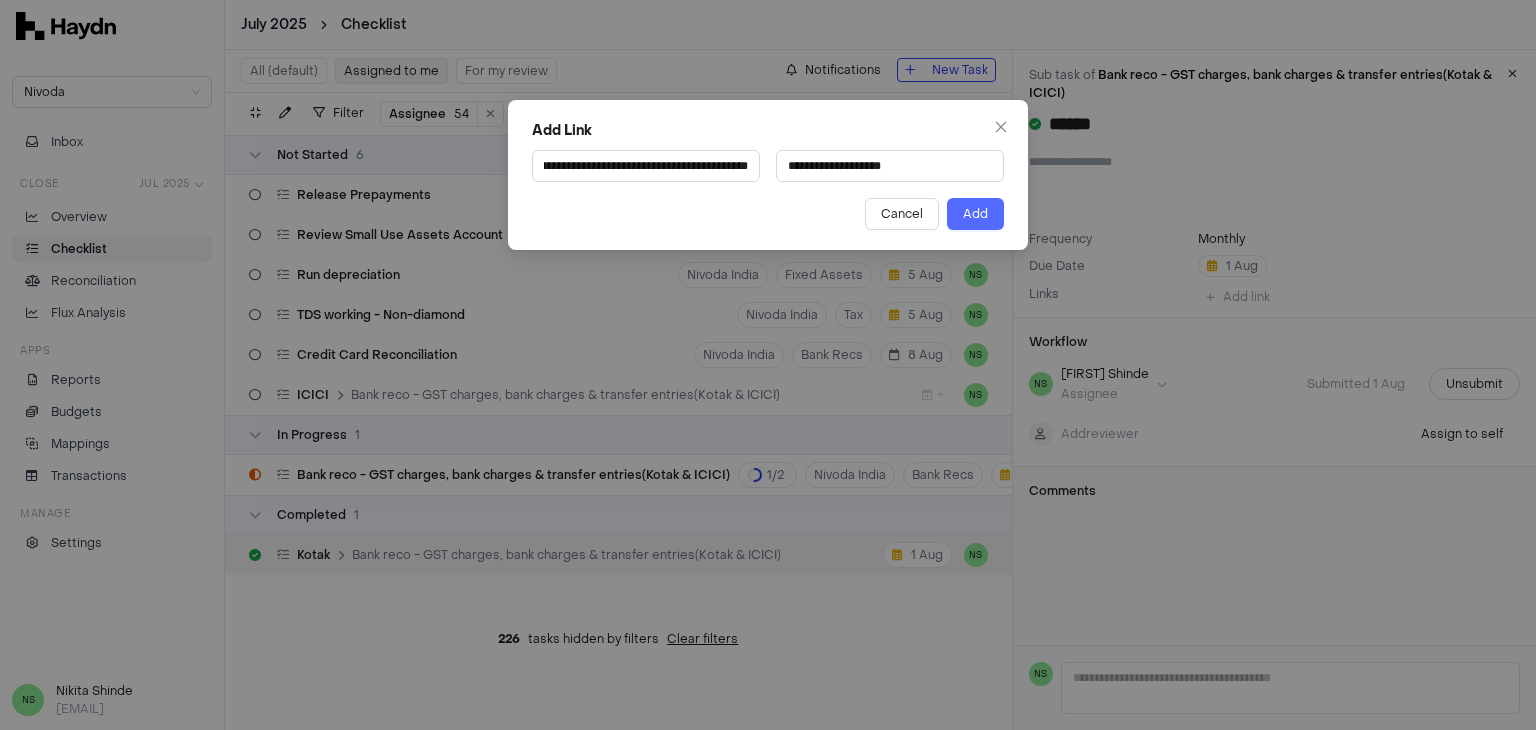 scroll, scrollTop: 0, scrollLeft: 0, axis: both 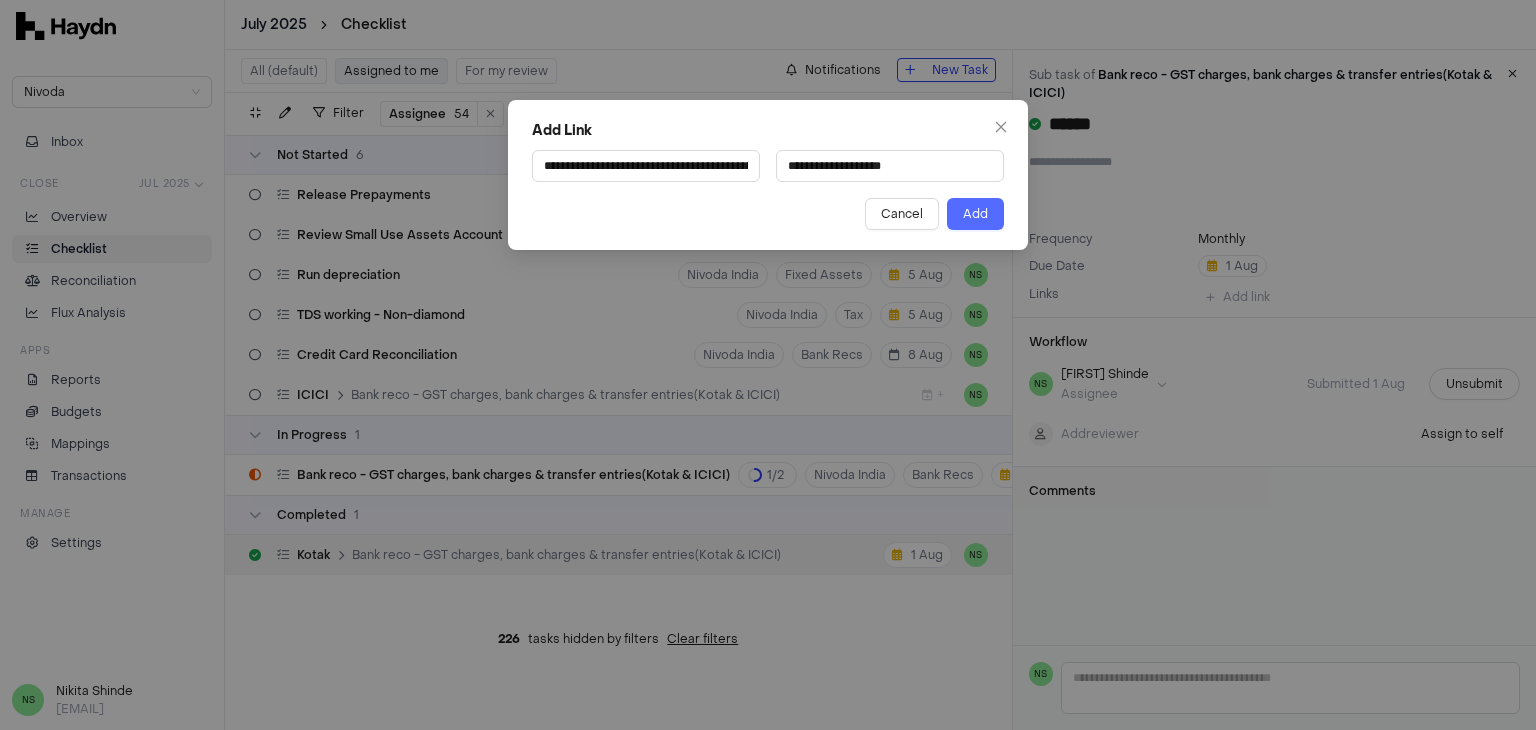 click on "Add" at bounding box center [975, 214] 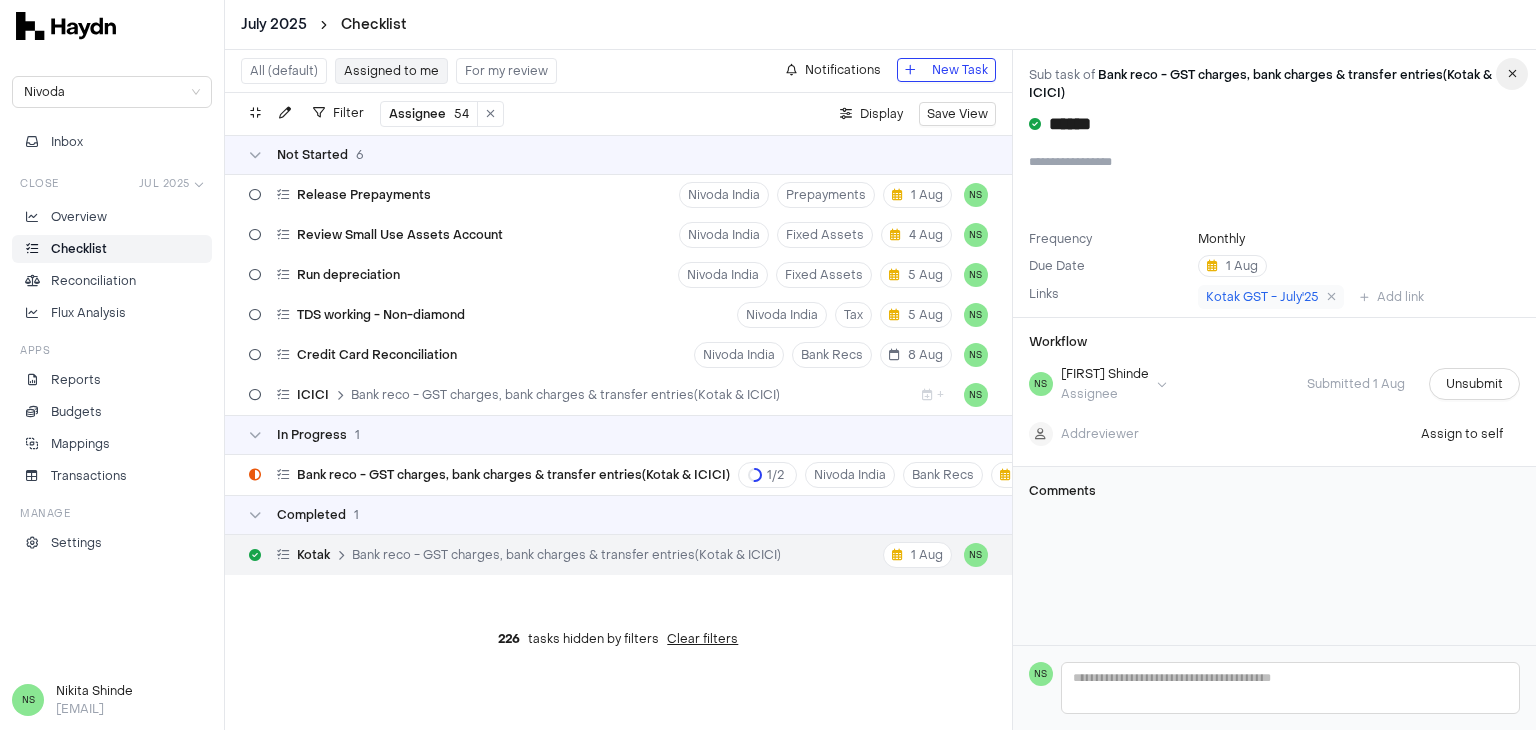 click at bounding box center (1512, 74) 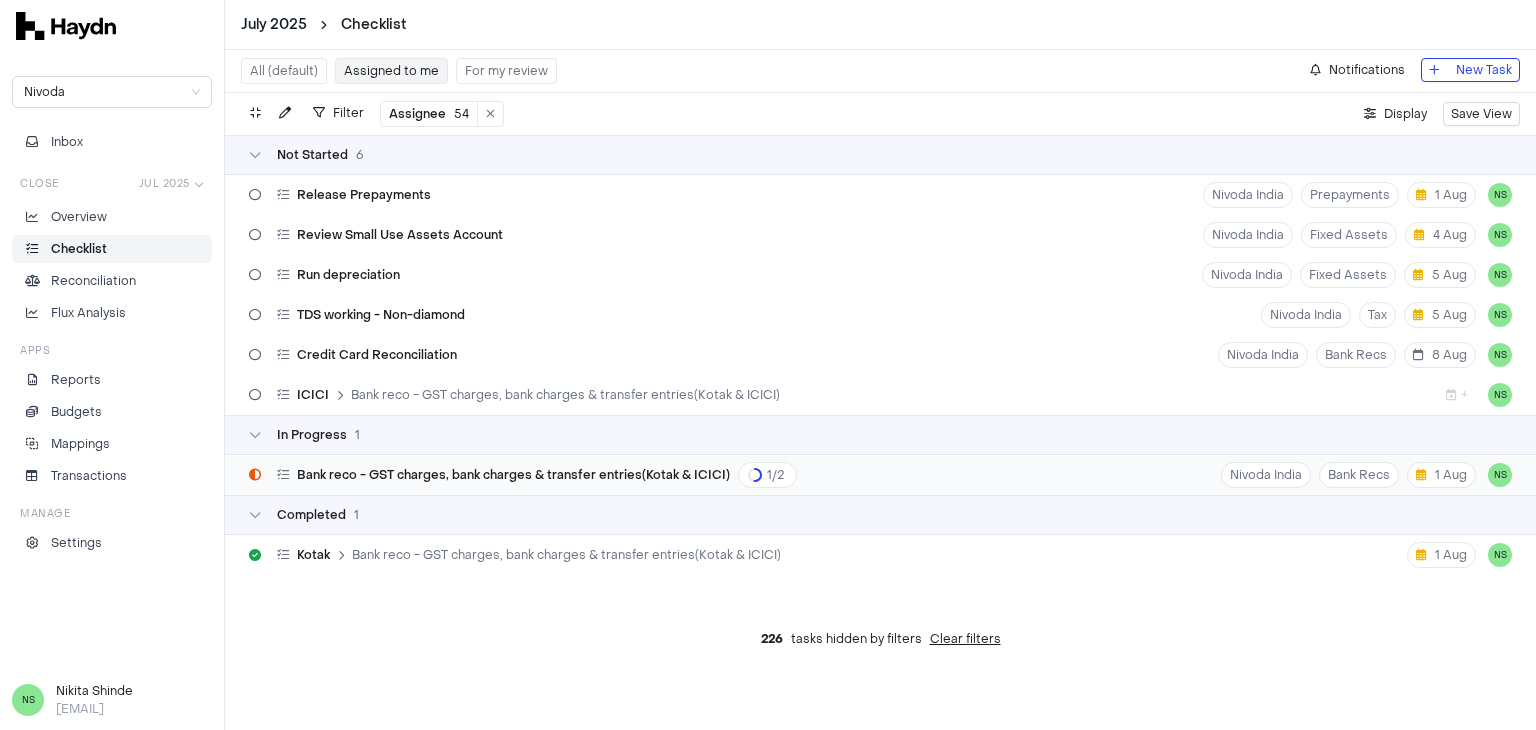 click on "Bank reco - GST charges, bank charges & transfer entries(Kotak & ICICI) 1 / 2" at bounding box center (537, 475) 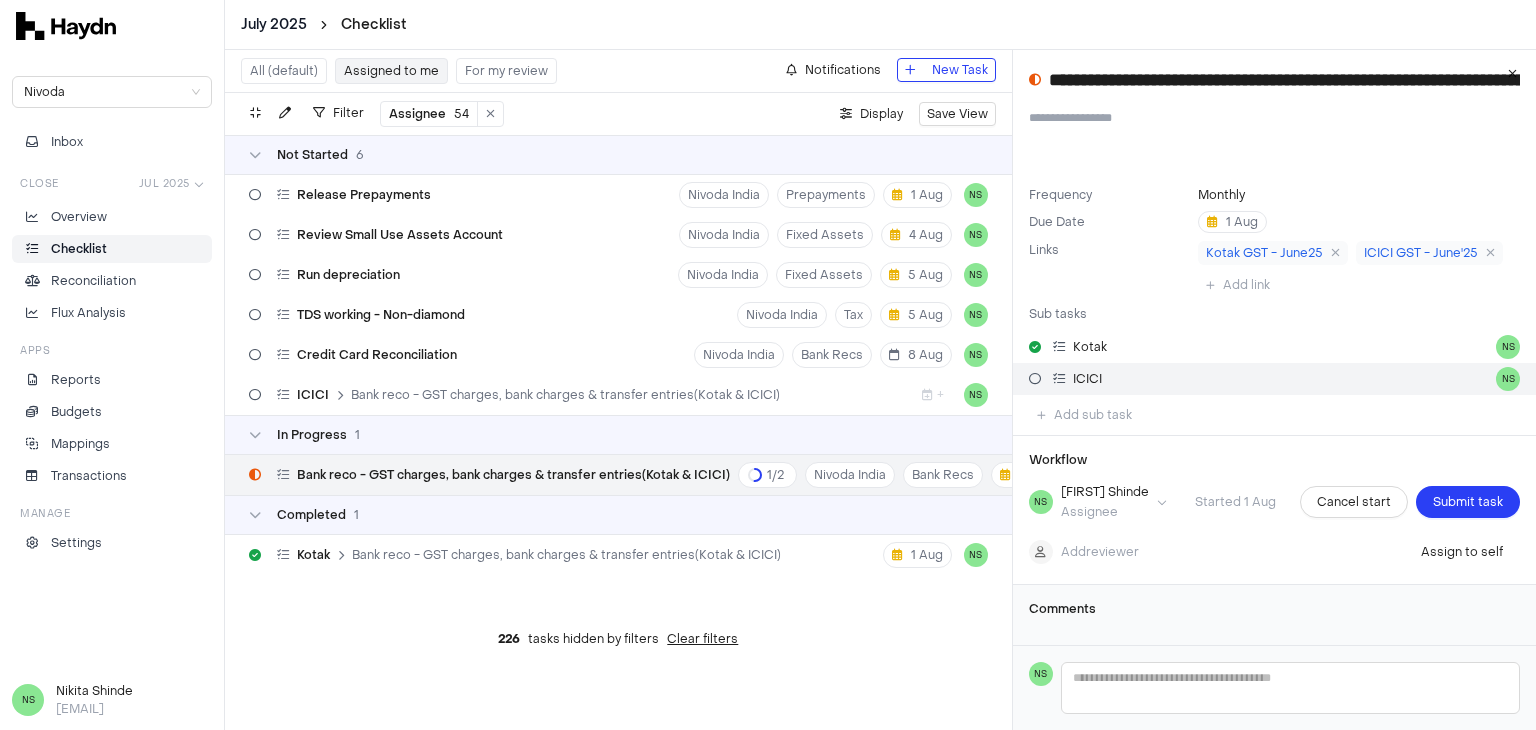 click on "ICICI" at bounding box center [1087, 379] 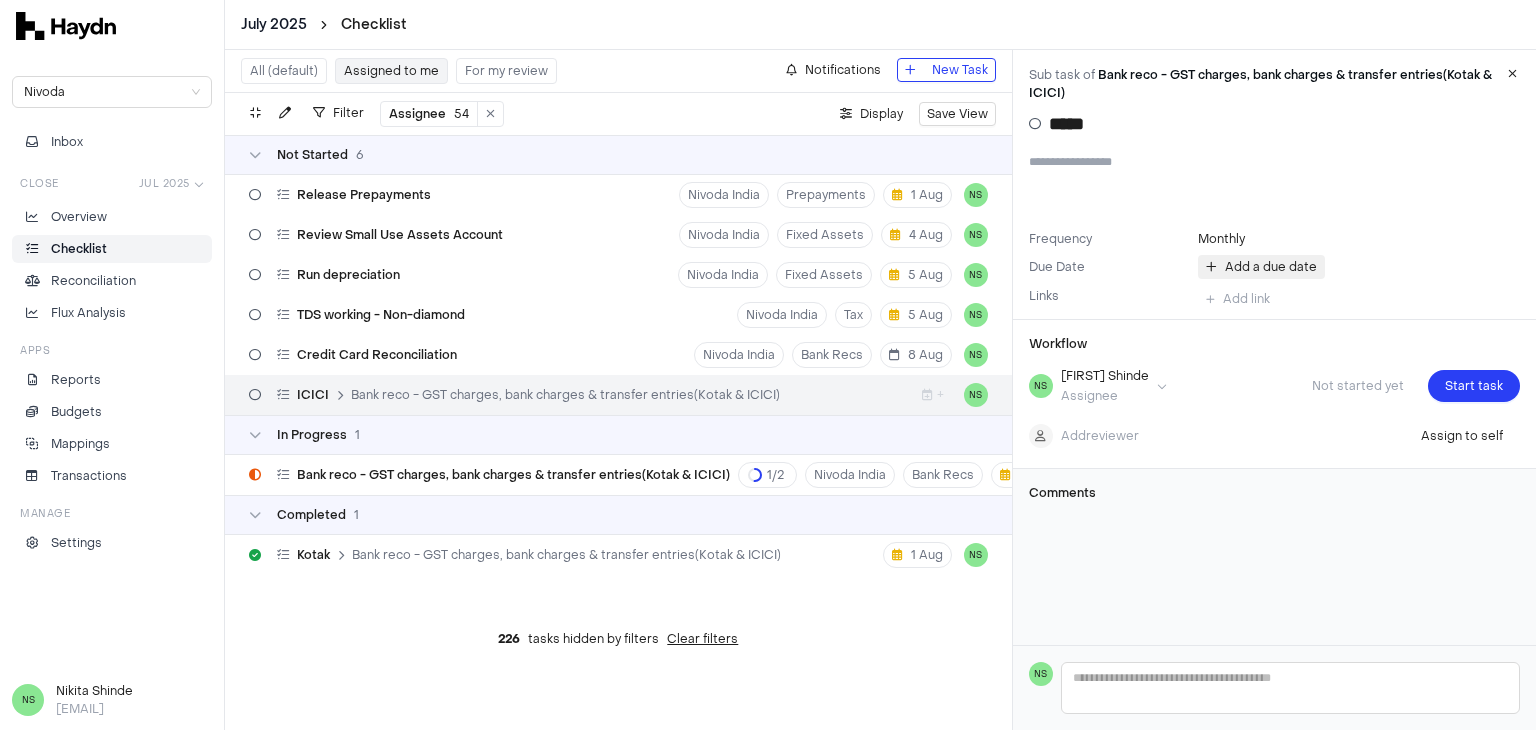 click on "Add a due date" at bounding box center [1271, 267] 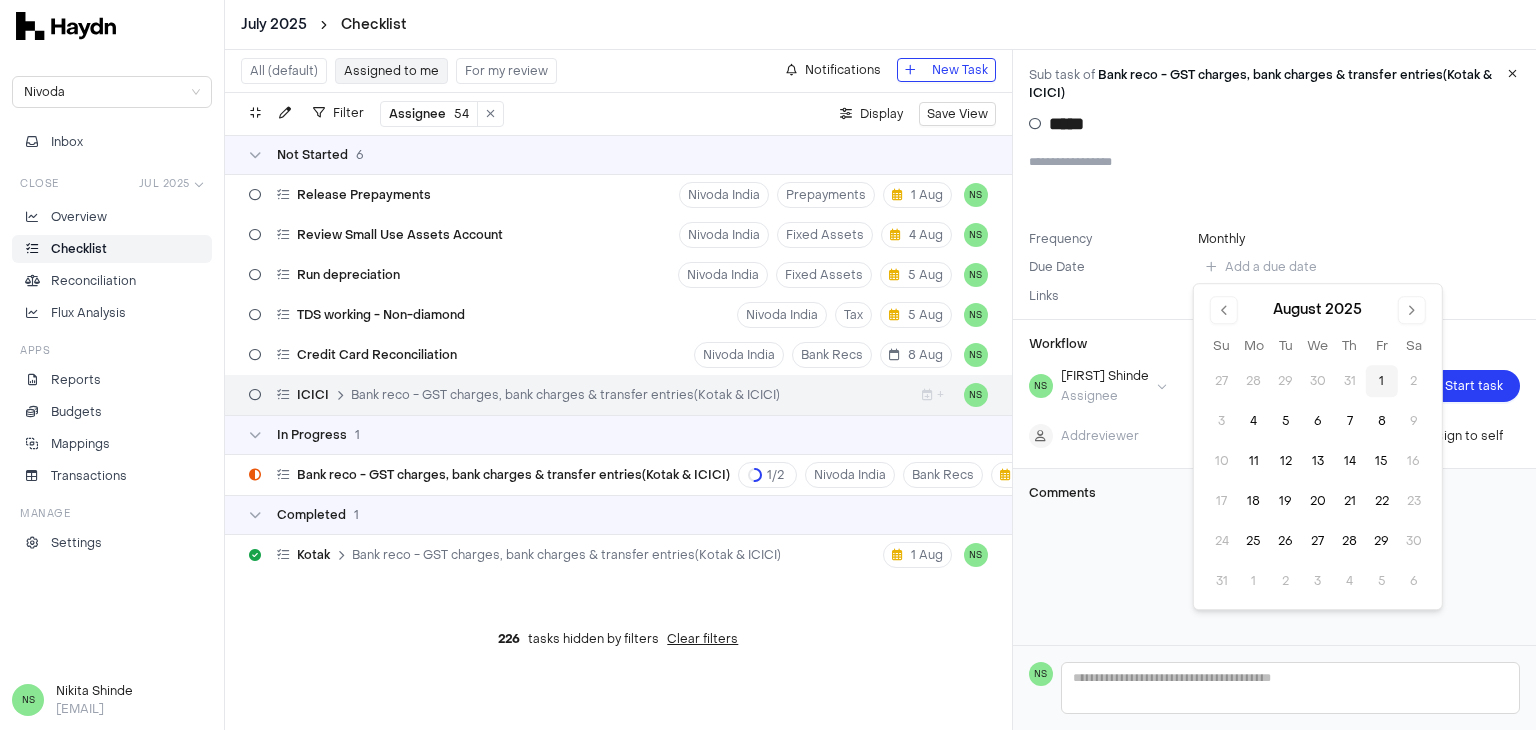 click on "1" at bounding box center (1382, 381) 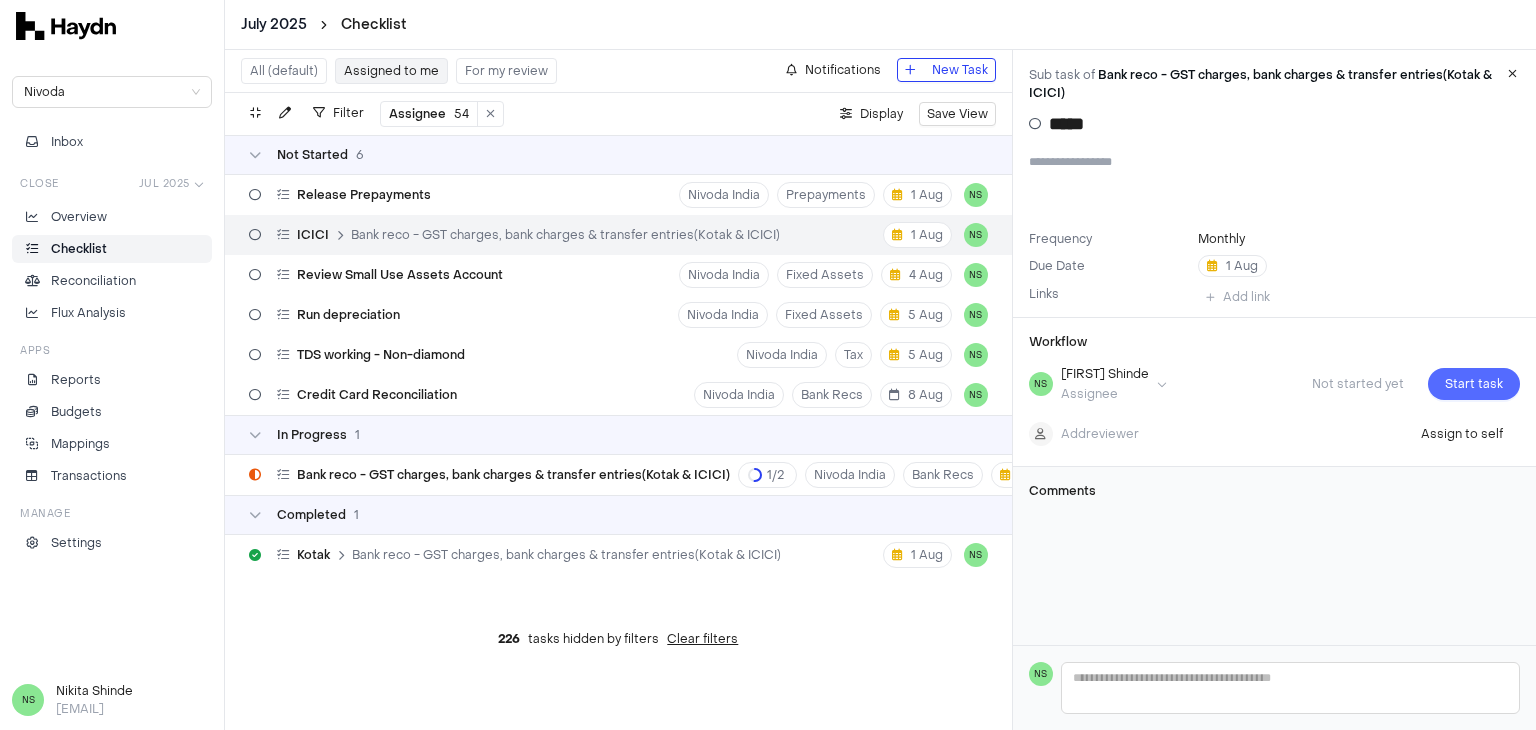 click on "Start task" at bounding box center [1474, 384] 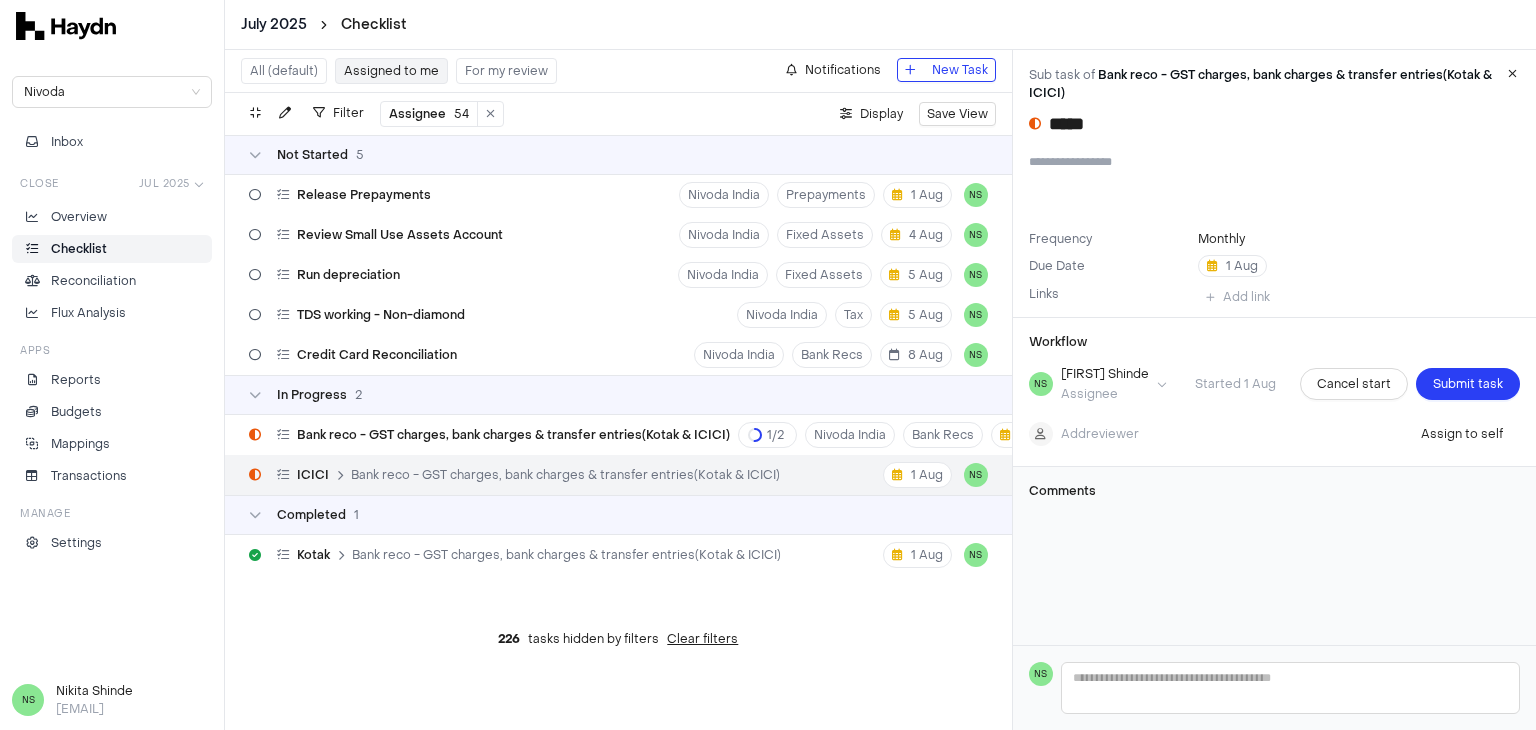 click on "Assigned to me" at bounding box center (391, 71) 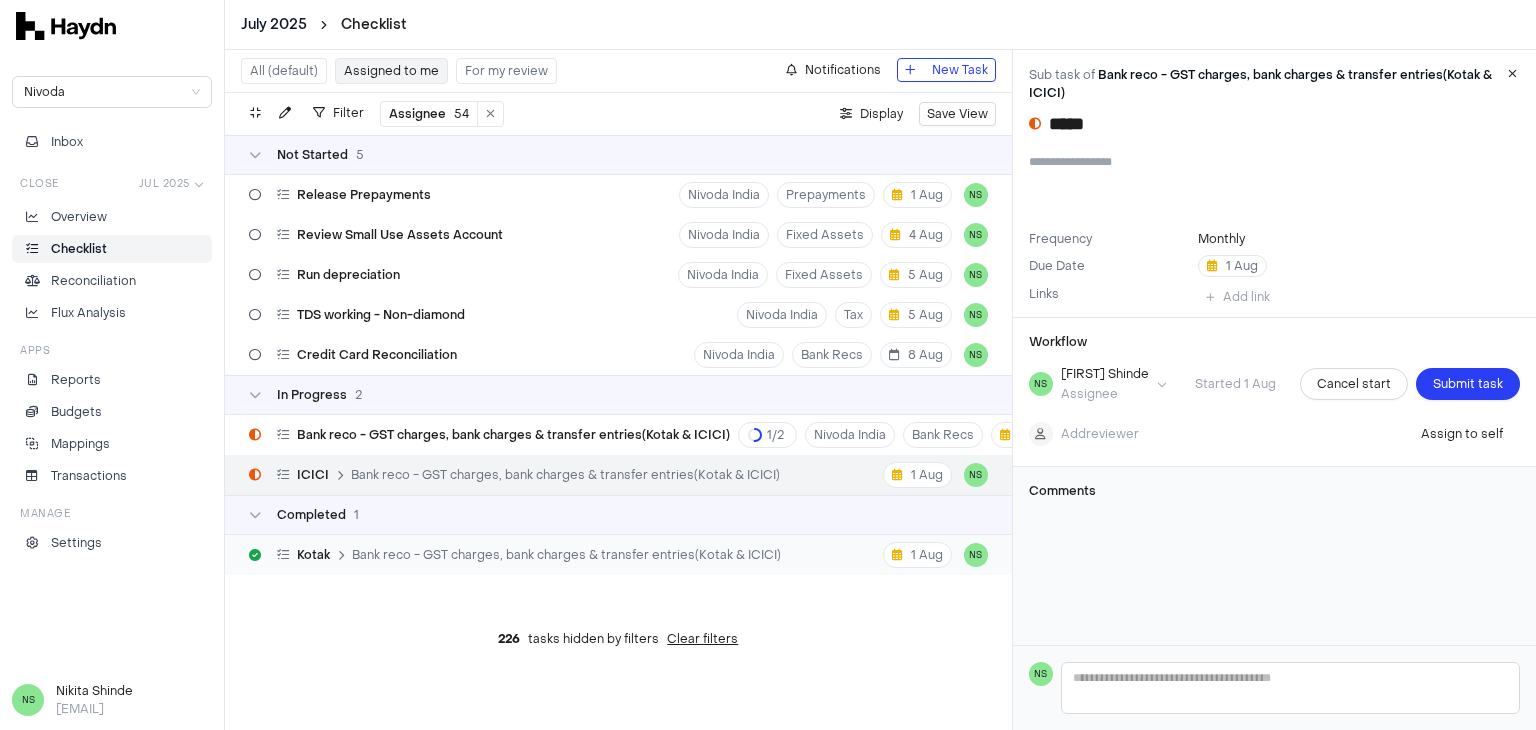 click on "Bank reco - GST charges, bank charges & transfer entries(Kotak & ICICI)" at bounding box center (566, 555) 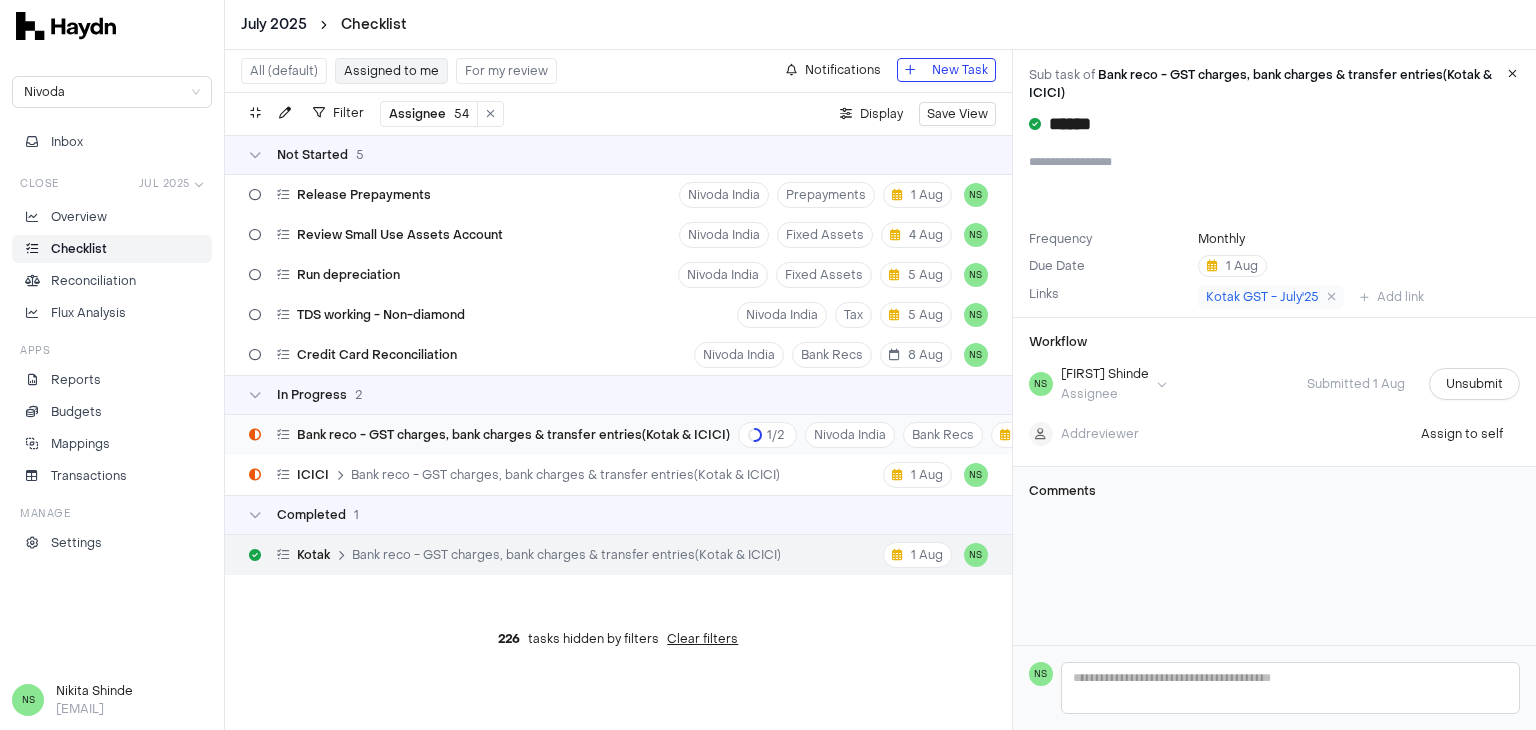 click on "Bank reco - GST charges, bank charges & transfer entries(Kotak & ICICI)" at bounding box center (513, 435) 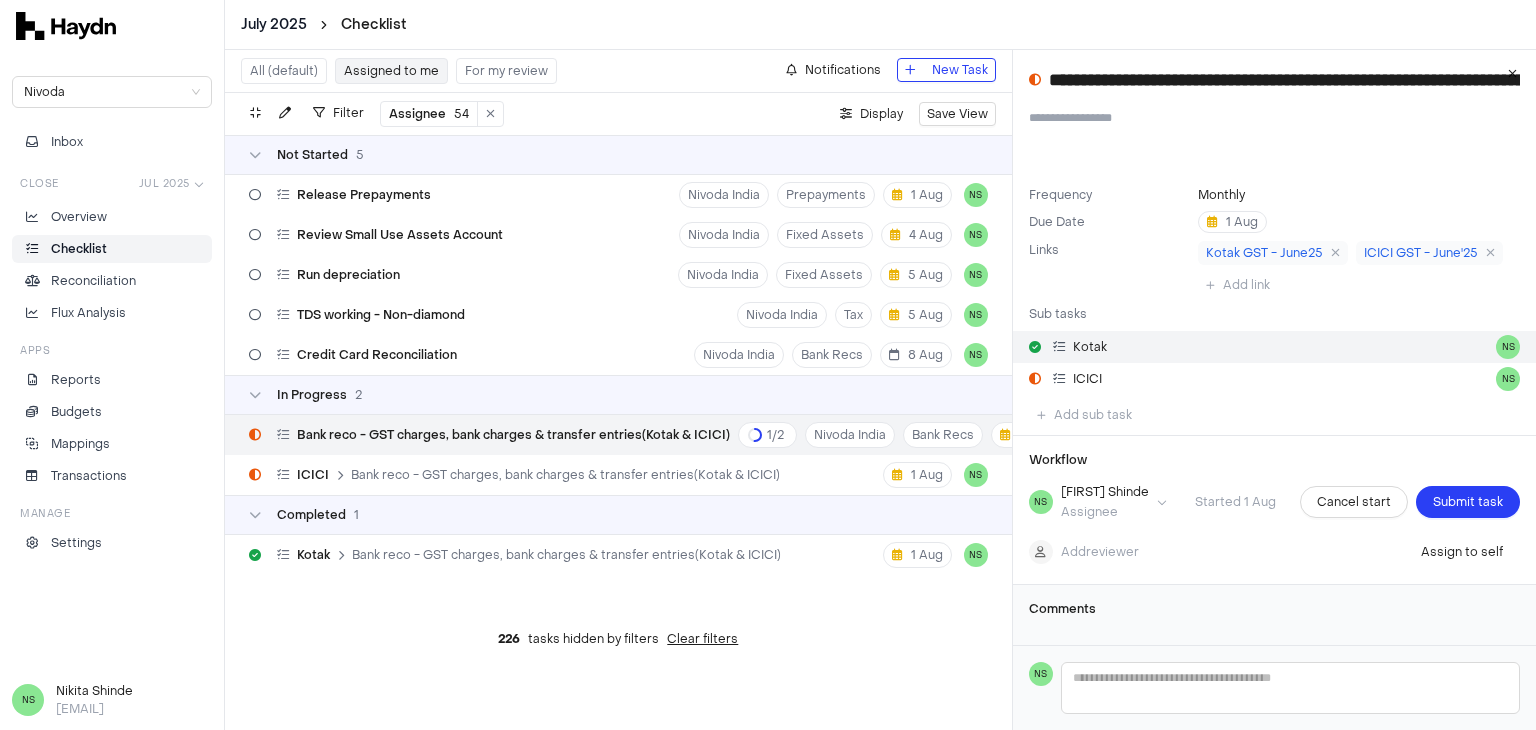 click on "Kotak" at bounding box center [1090, 347] 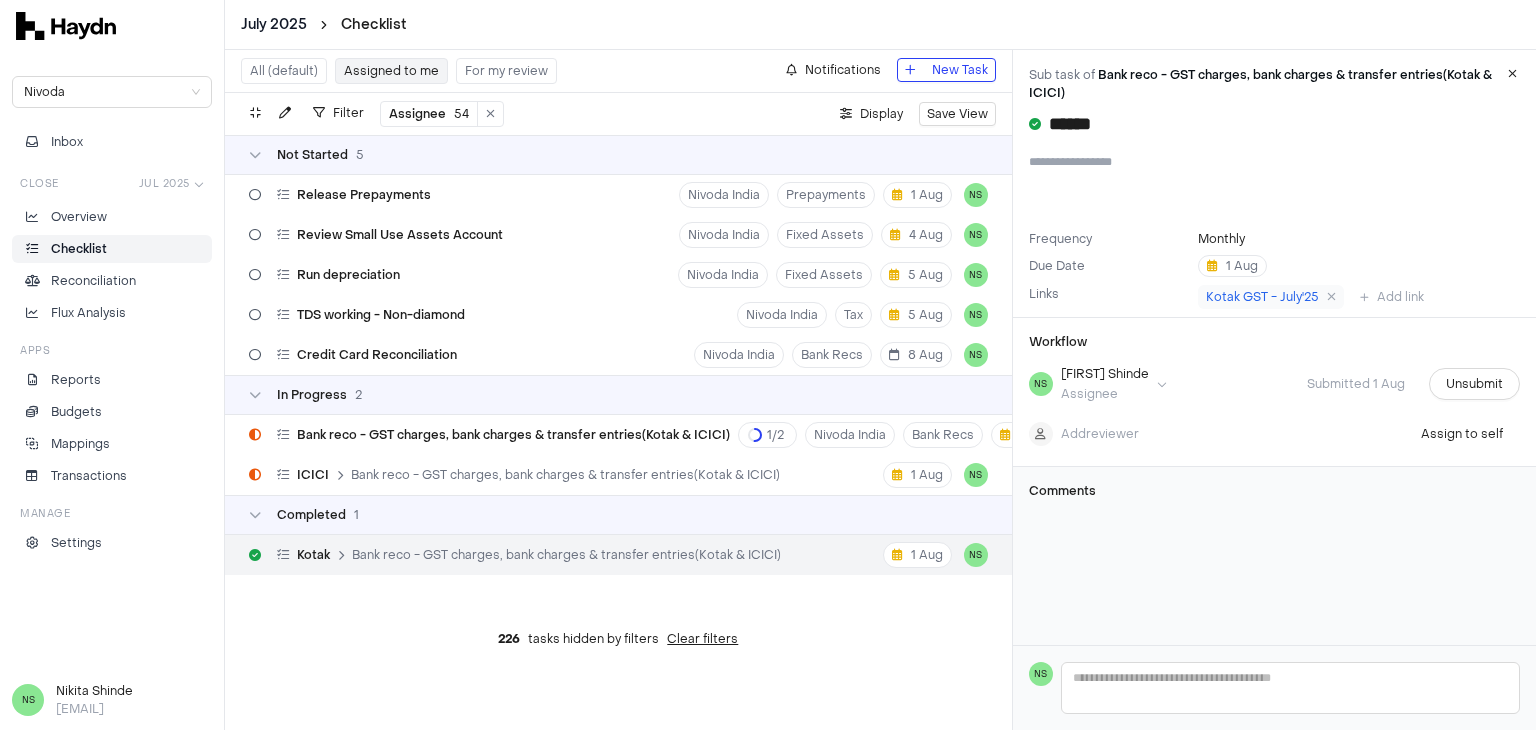 click on "Assigned to me" at bounding box center [391, 71] 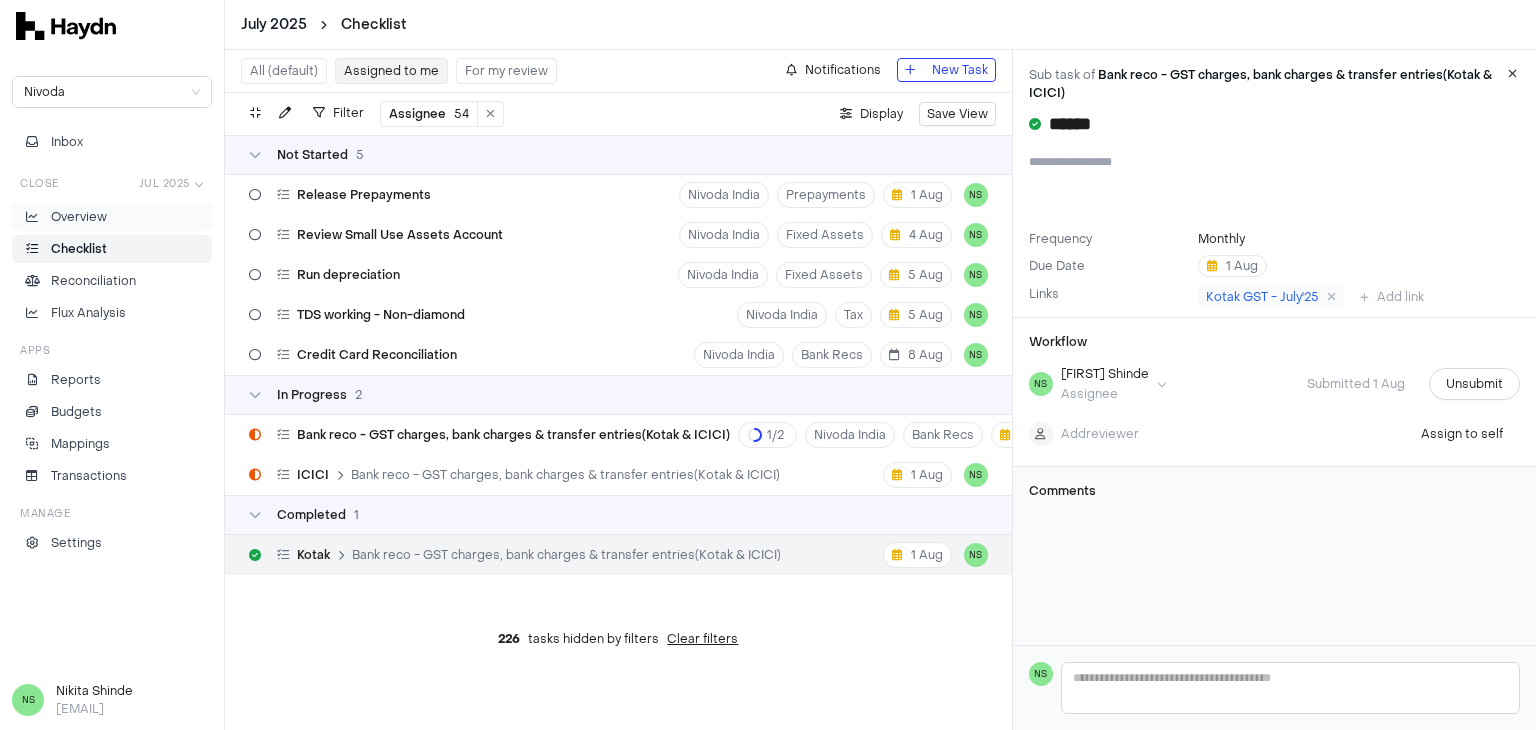 click on "Overview" at bounding box center [79, 217] 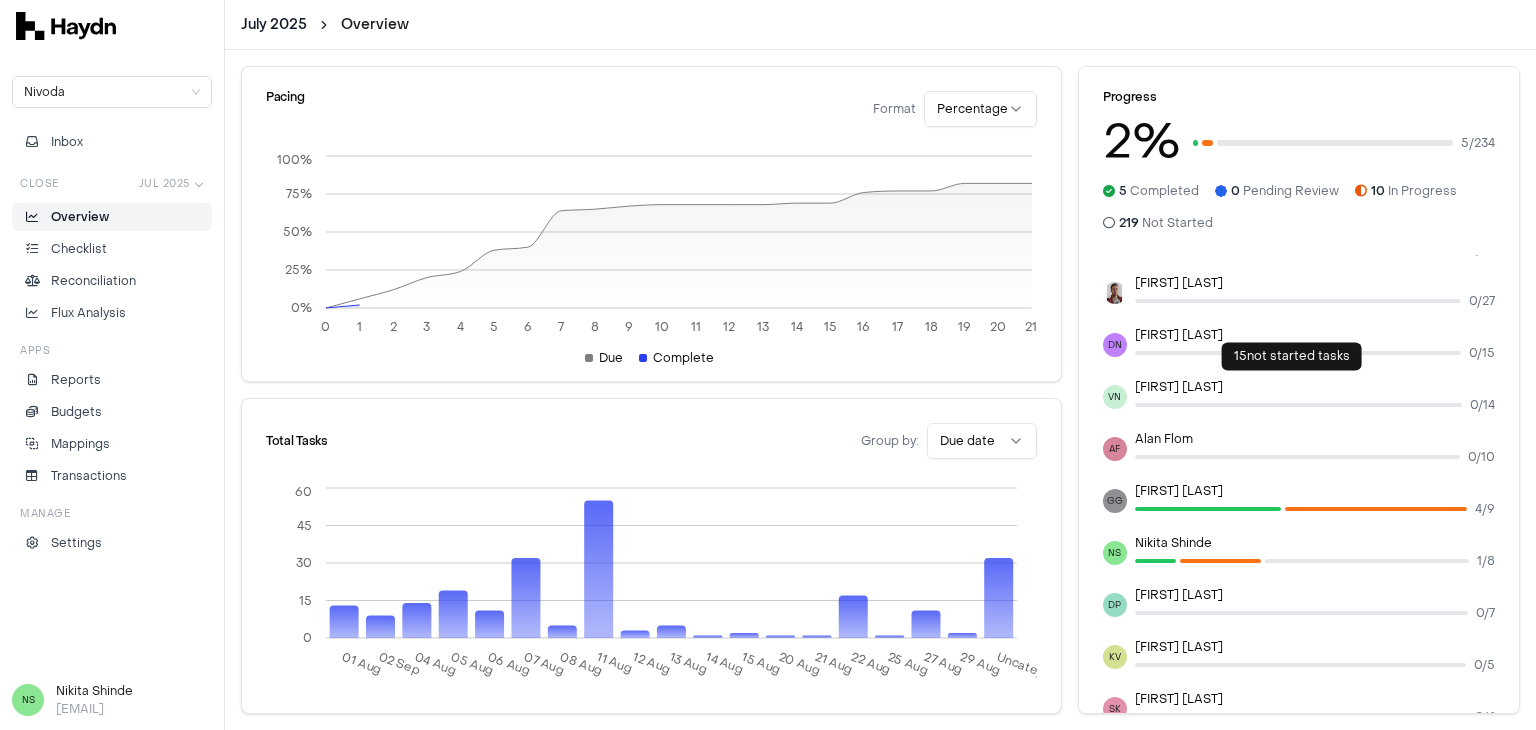 scroll, scrollTop: 0, scrollLeft: 0, axis: both 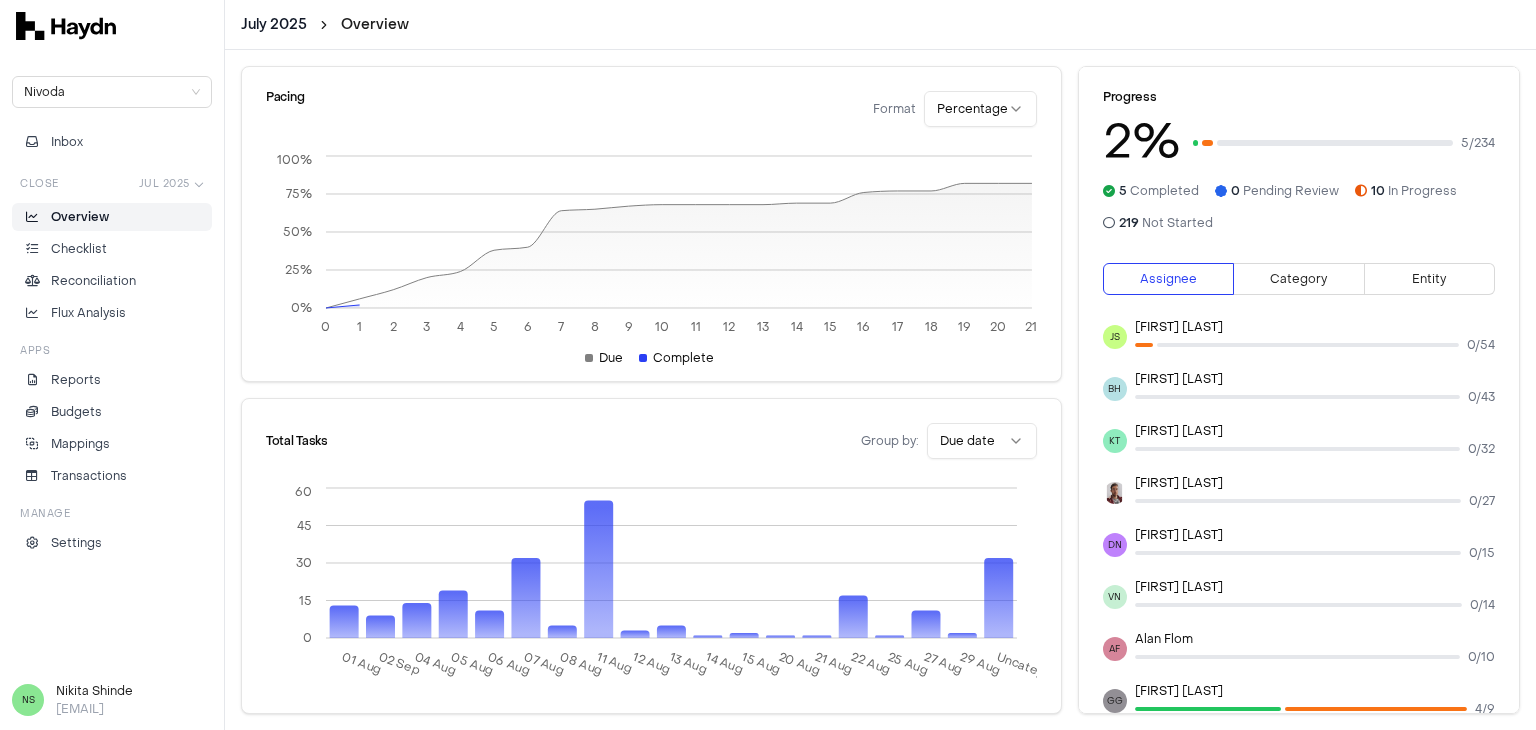 click on "Overview" at bounding box center (112, 217) 